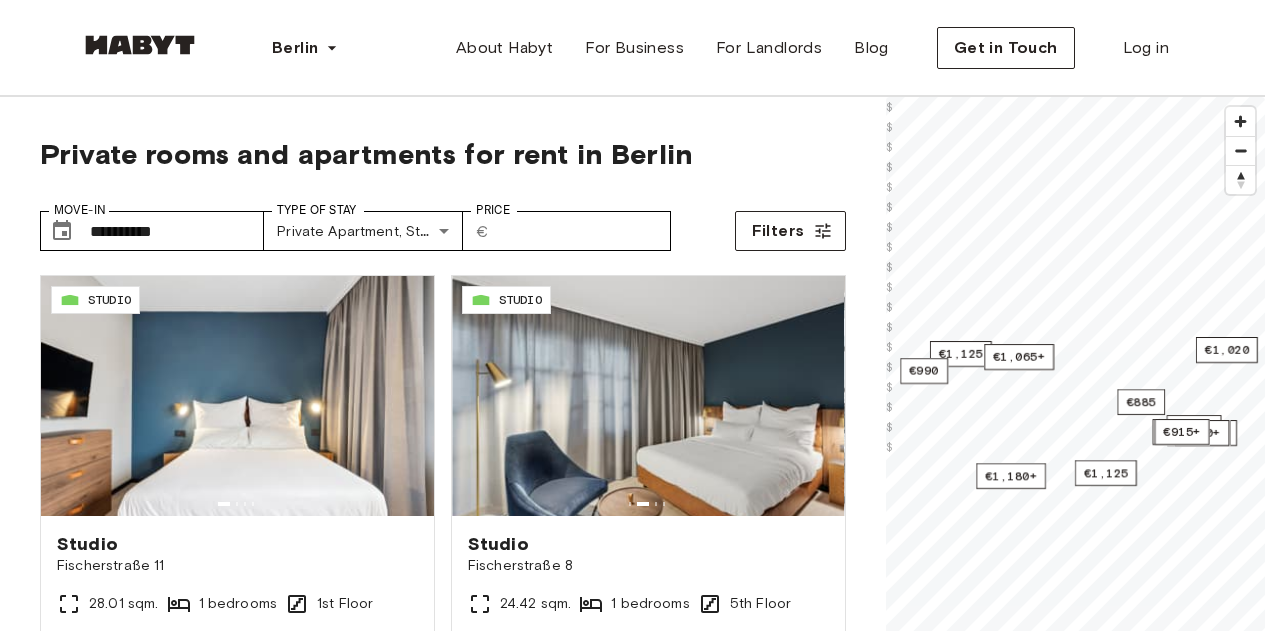 scroll, scrollTop: 45, scrollLeft: 0, axis: vertical 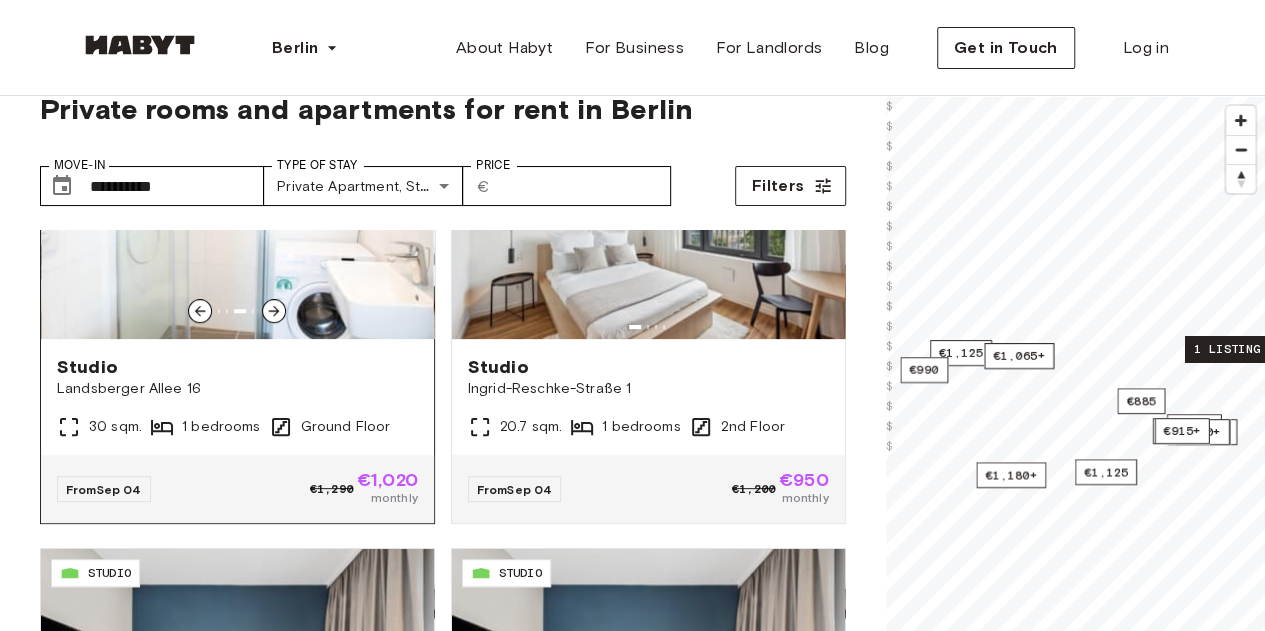click 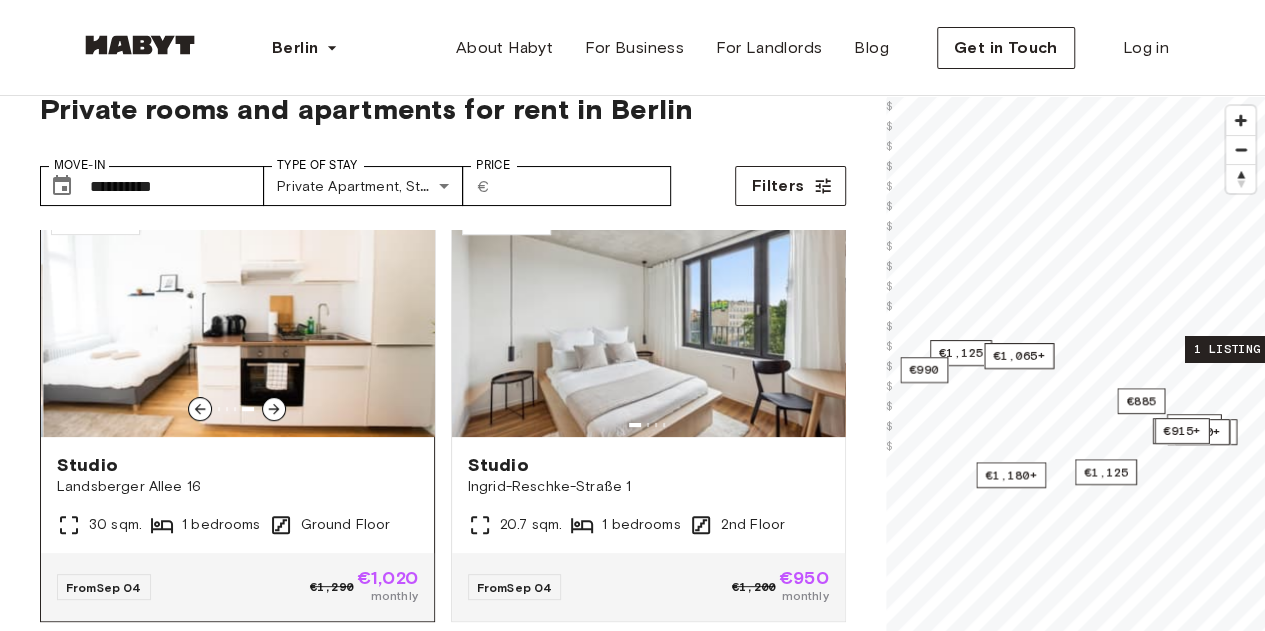 scroll, scrollTop: 480, scrollLeft: 0, axis: vertical 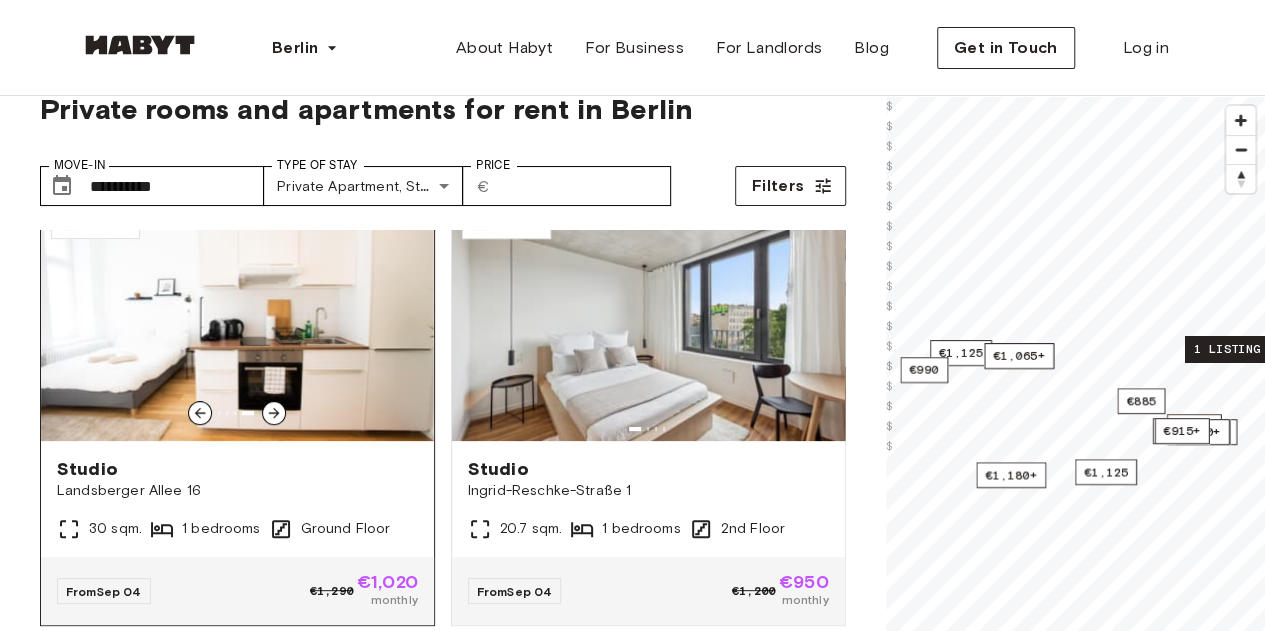 click at bounding box center [237, 413] 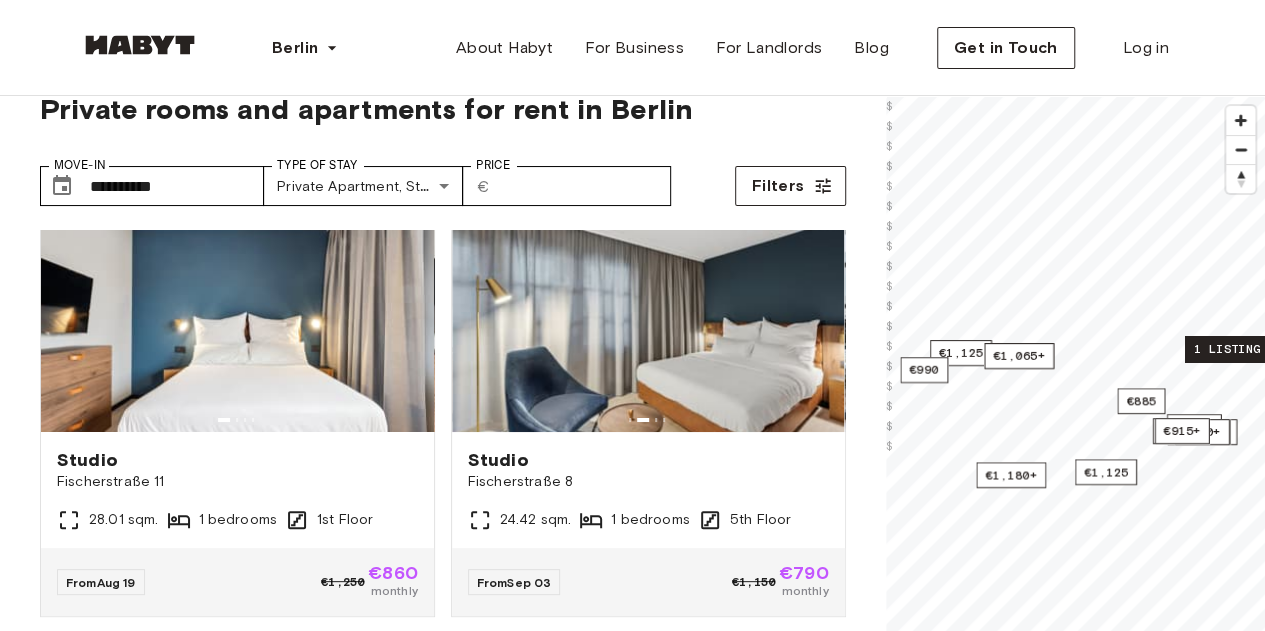 scroll, scrollTop: 0, scrollLeft: 0, axis: both 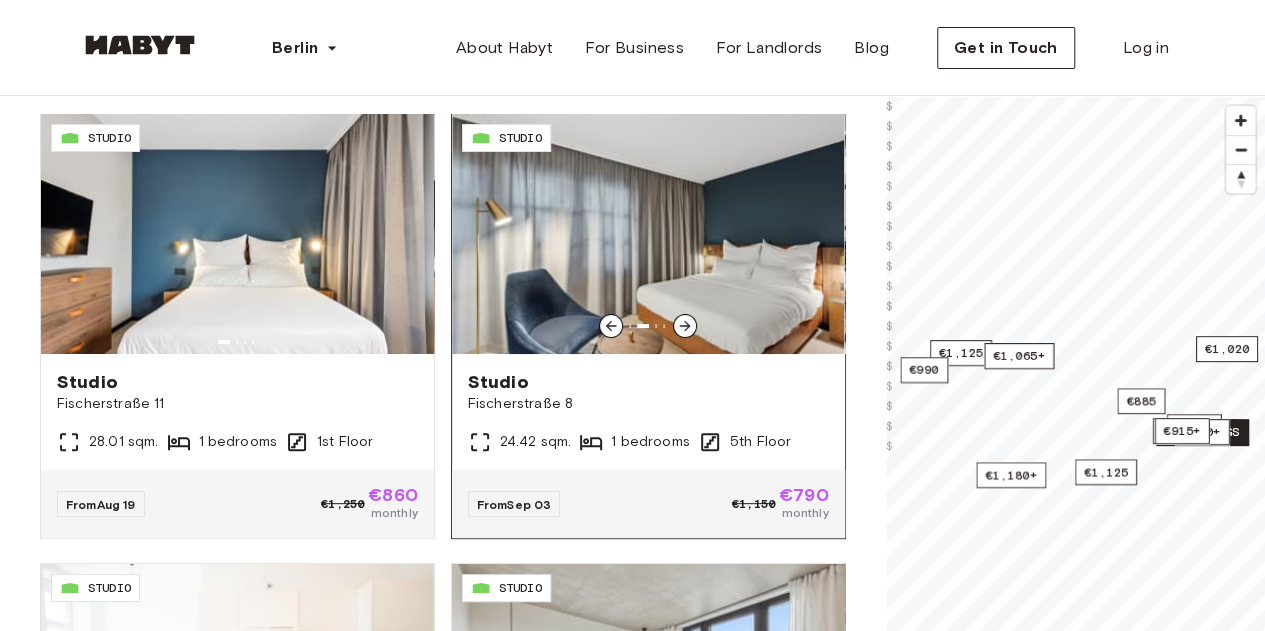click 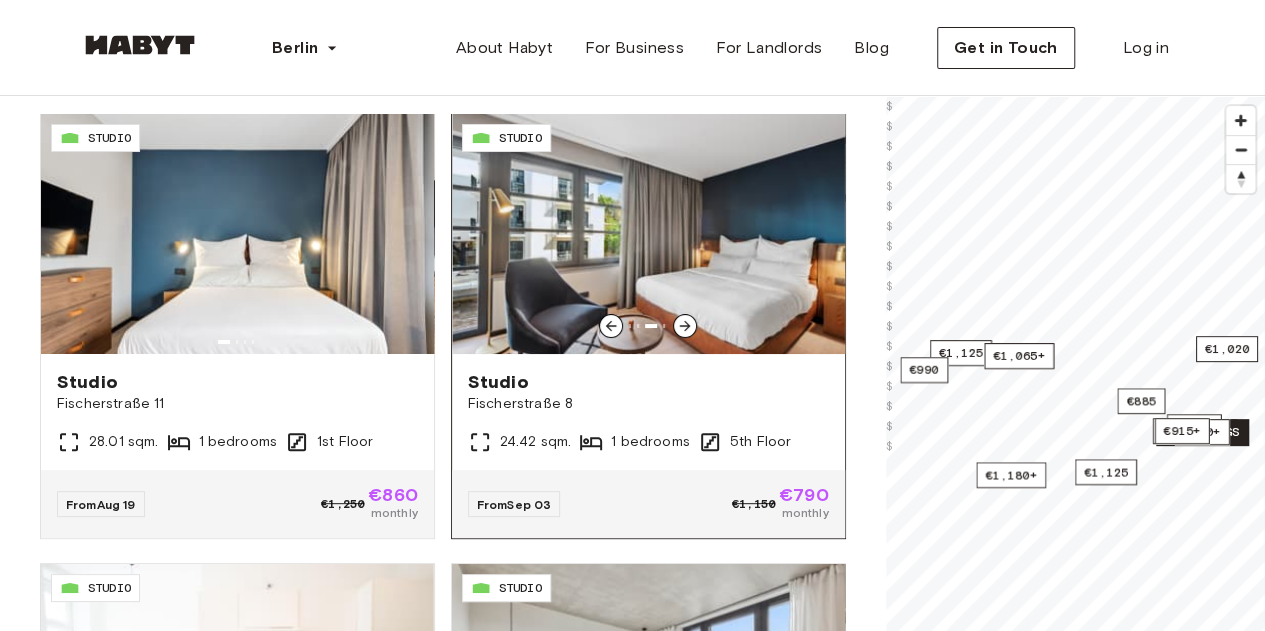 click 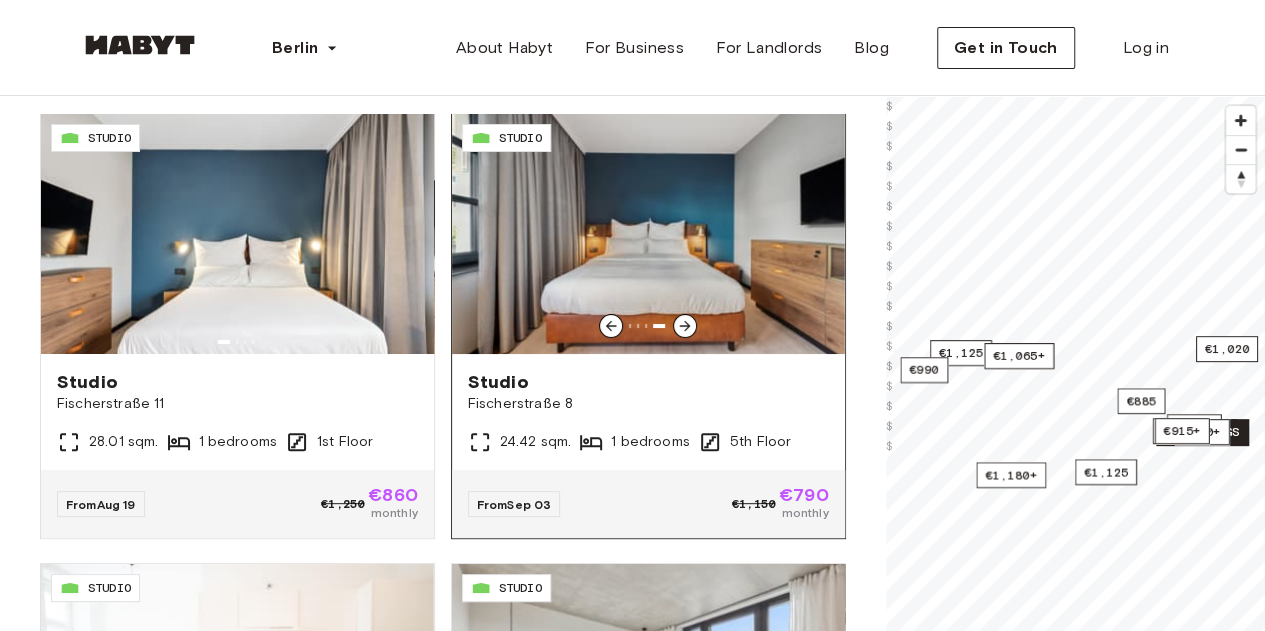 click 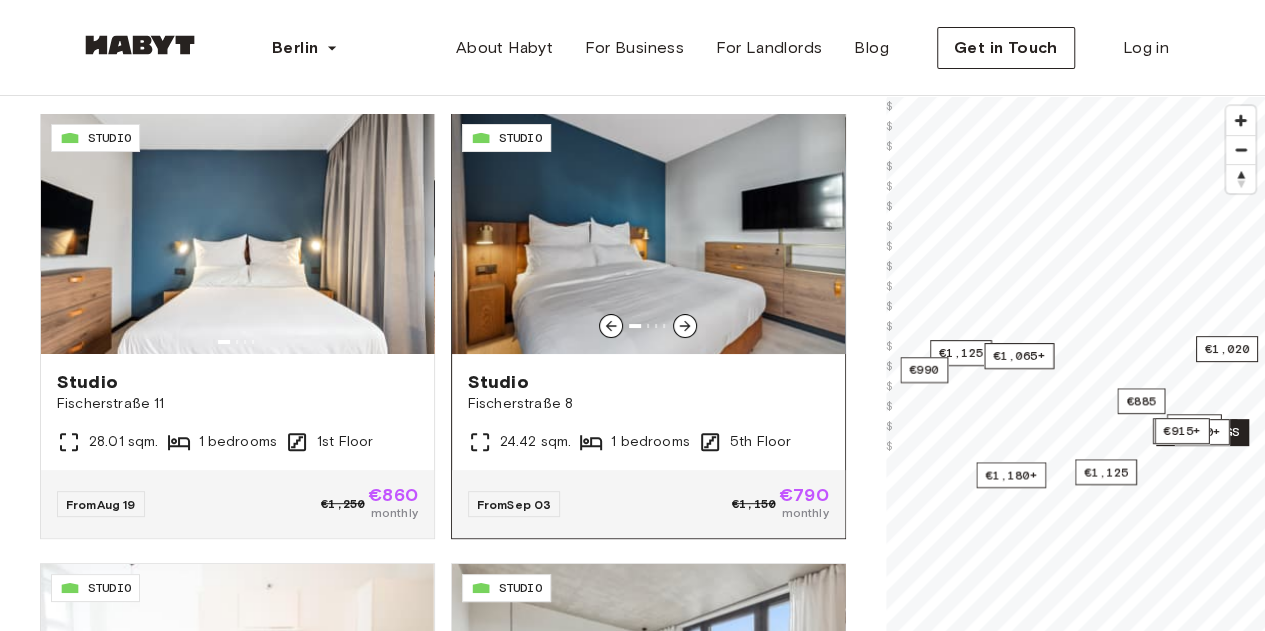 click 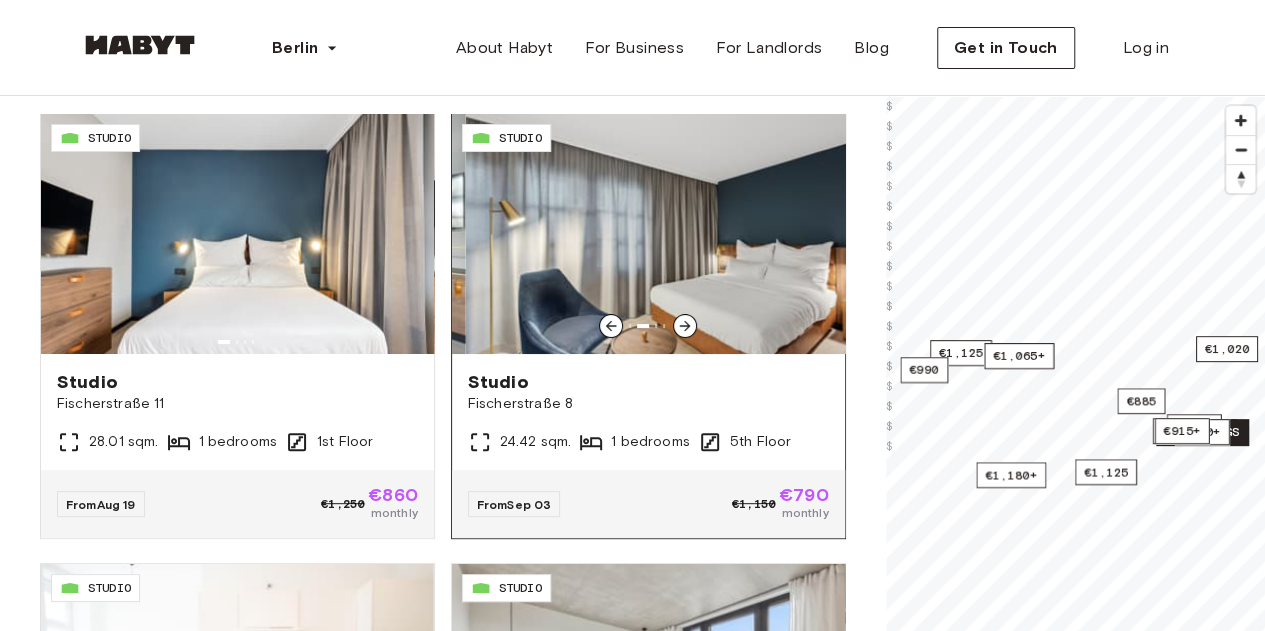 click 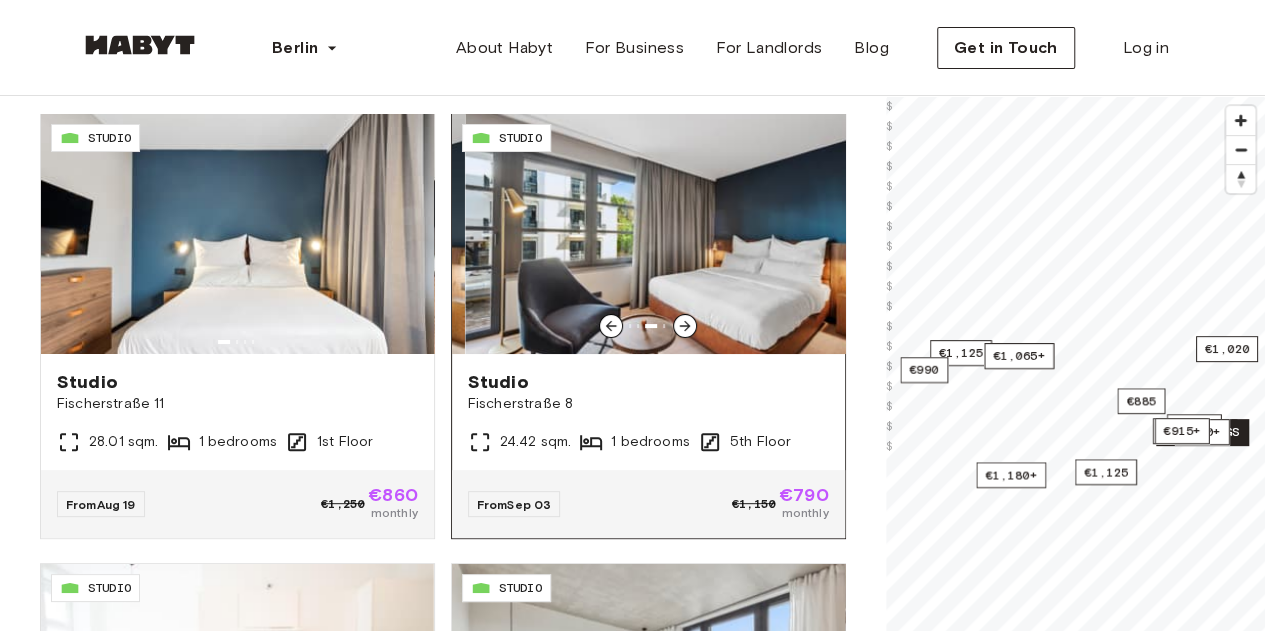 click 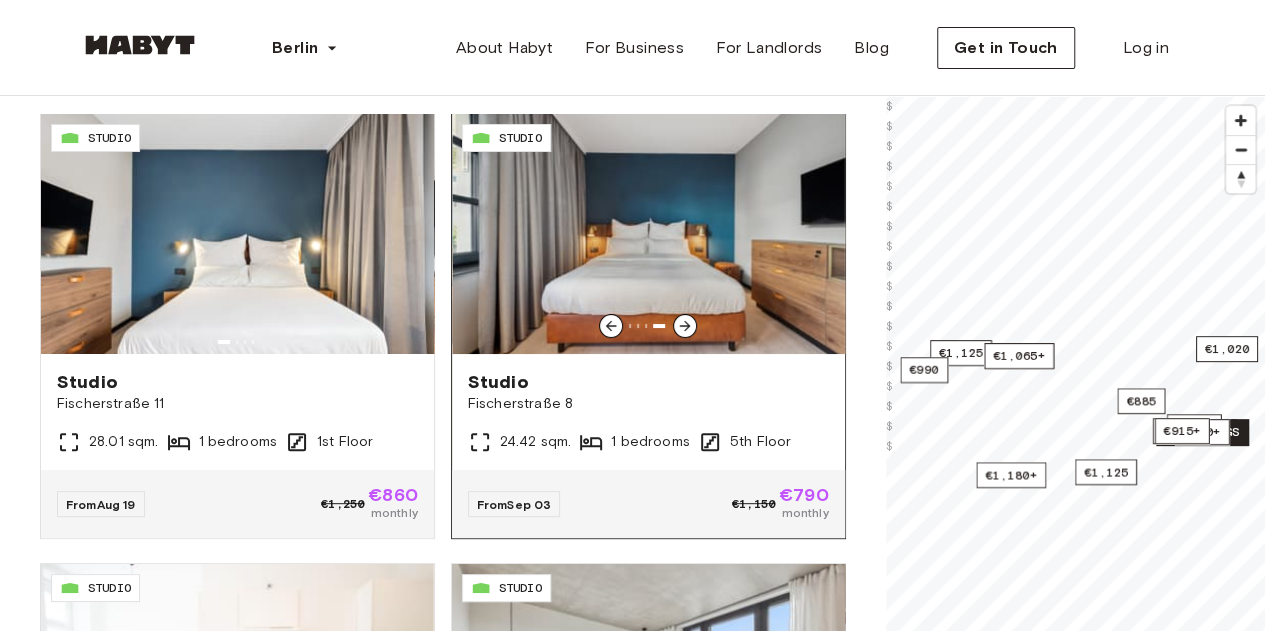 click on "Studio" at bounding box center [648, 382] 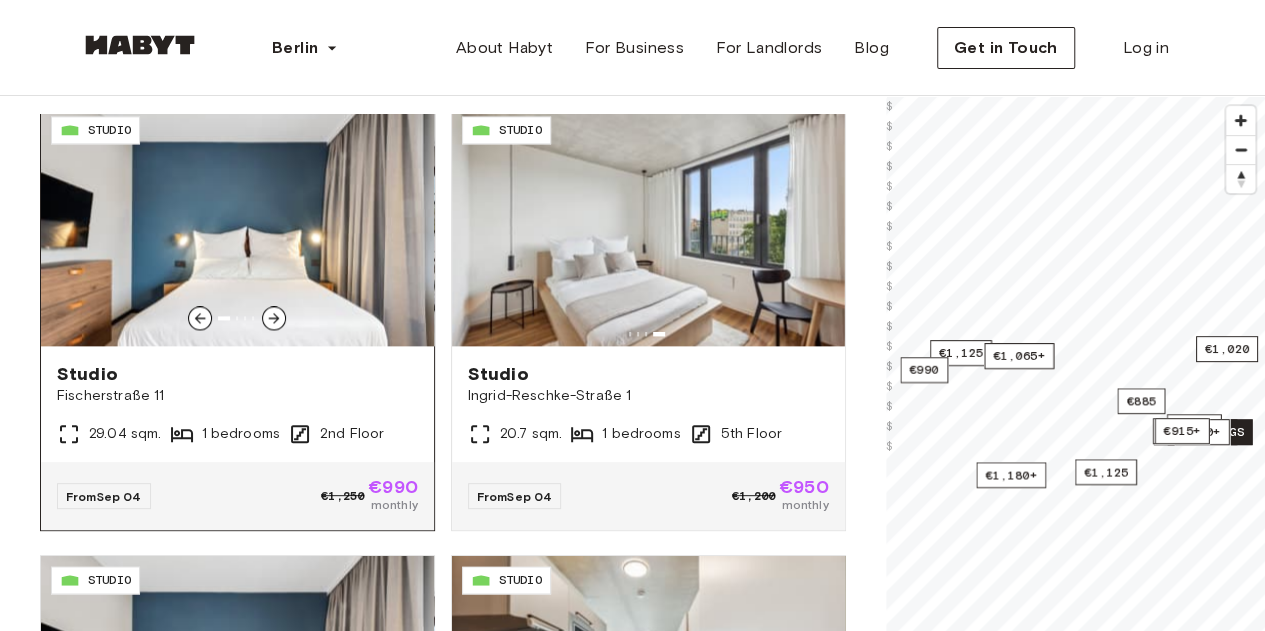 scroll, scrollTop: 1357, scrollLeft: 0, axis: vertical 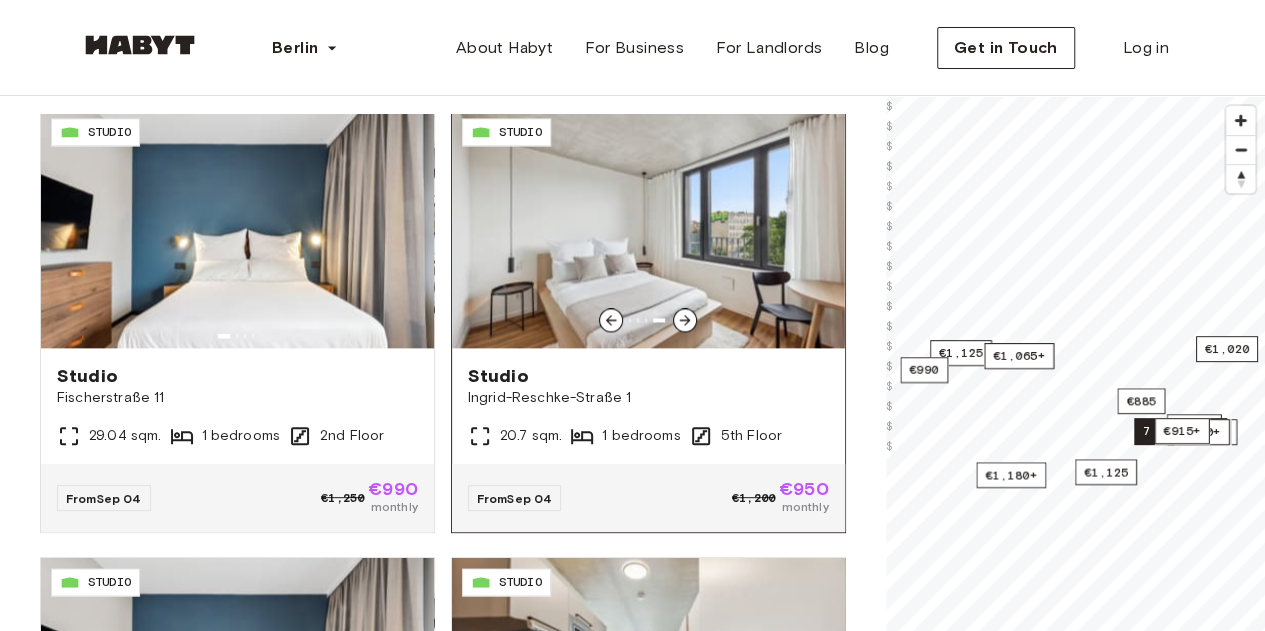 click at bounding box center (648, 228) 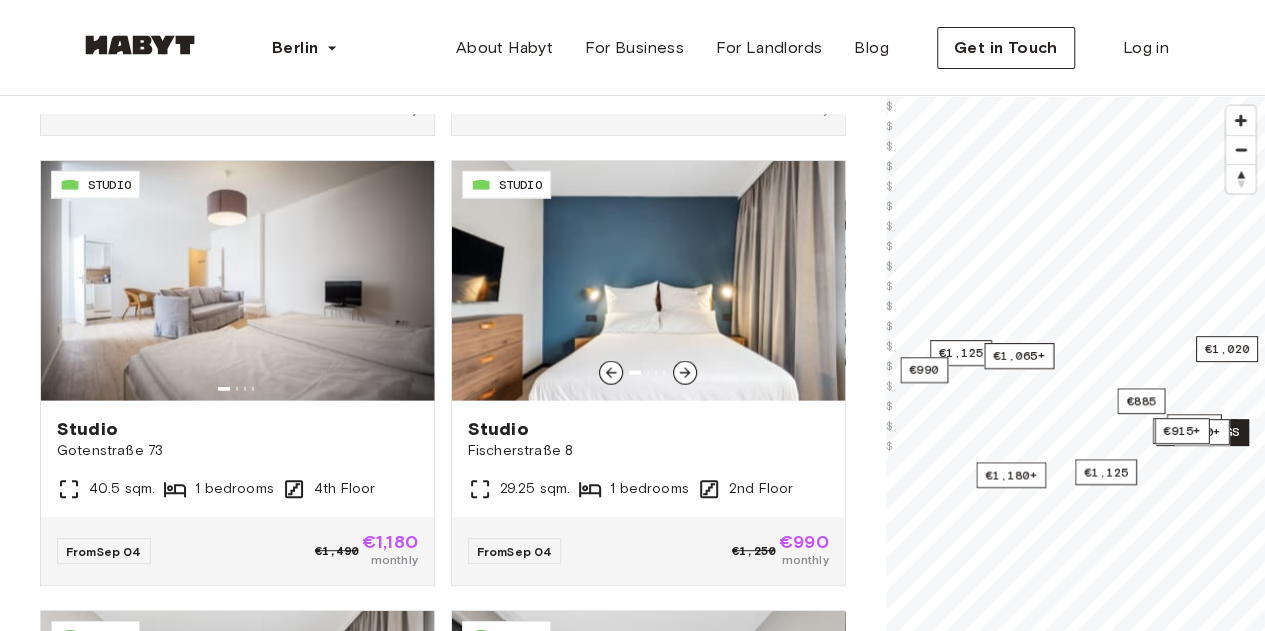 scroll, scrollTop: 2204, scrollLeft: 0, axis: vertical 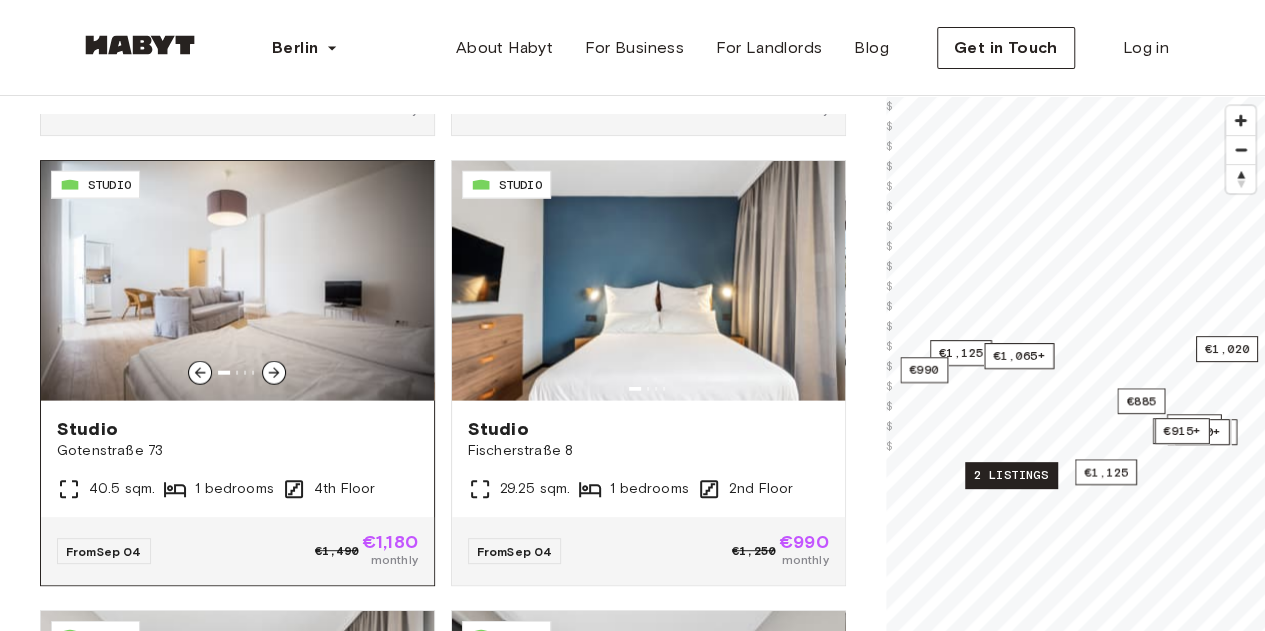 click 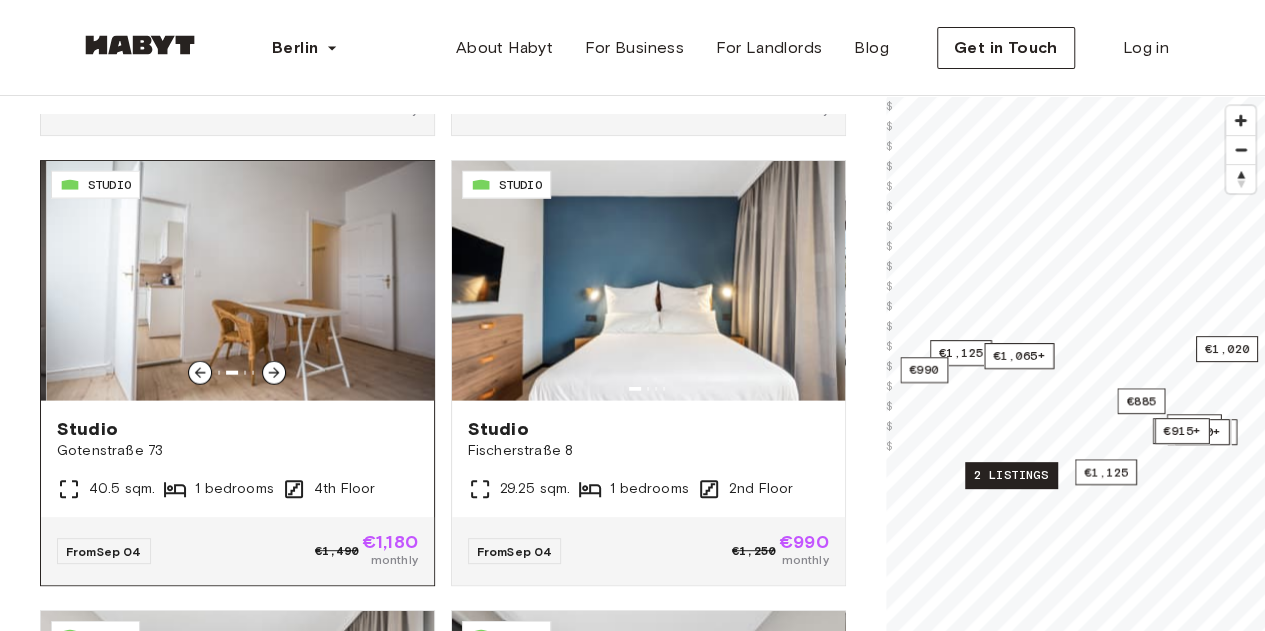 click 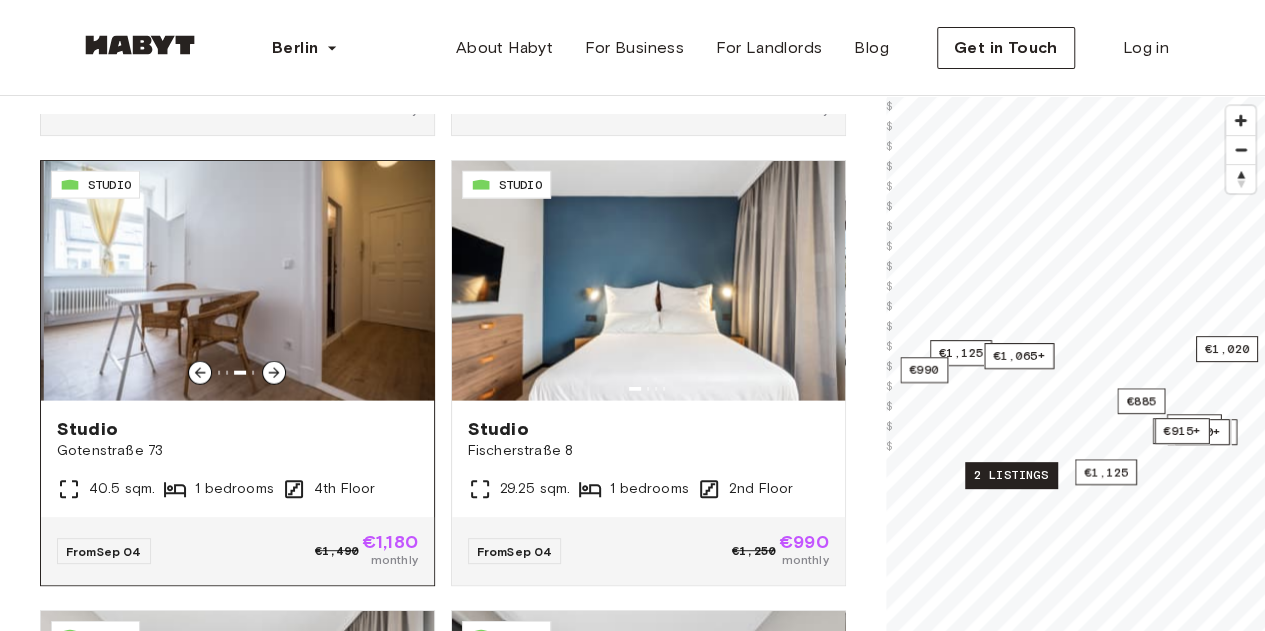 click 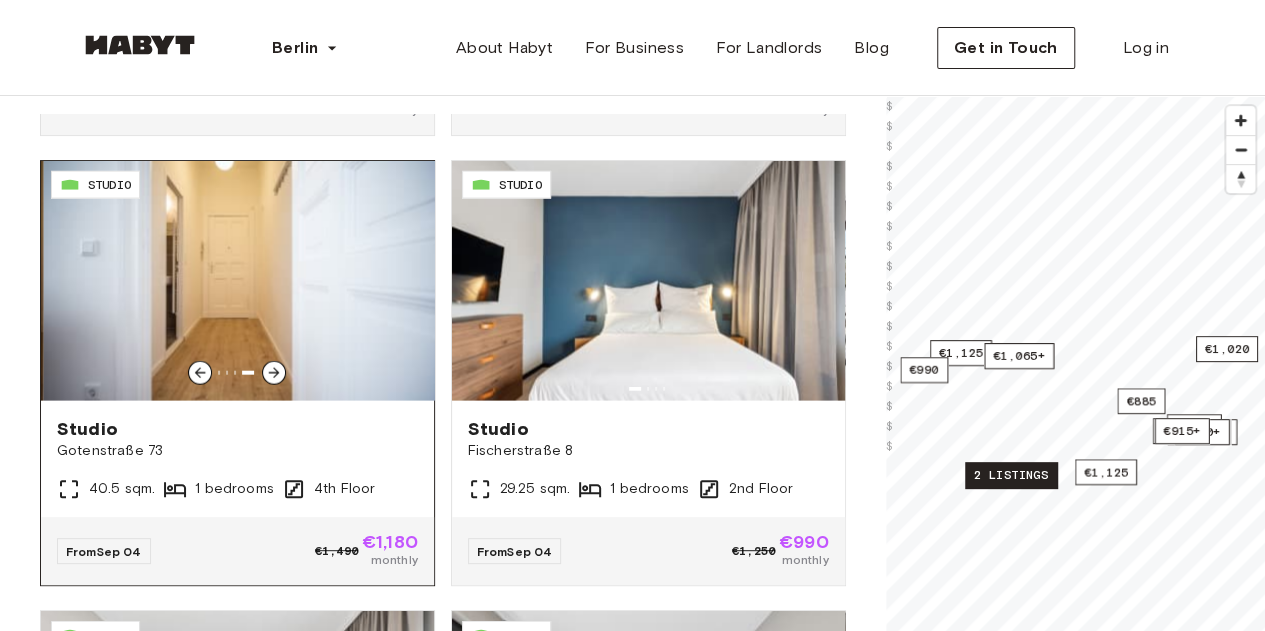 click 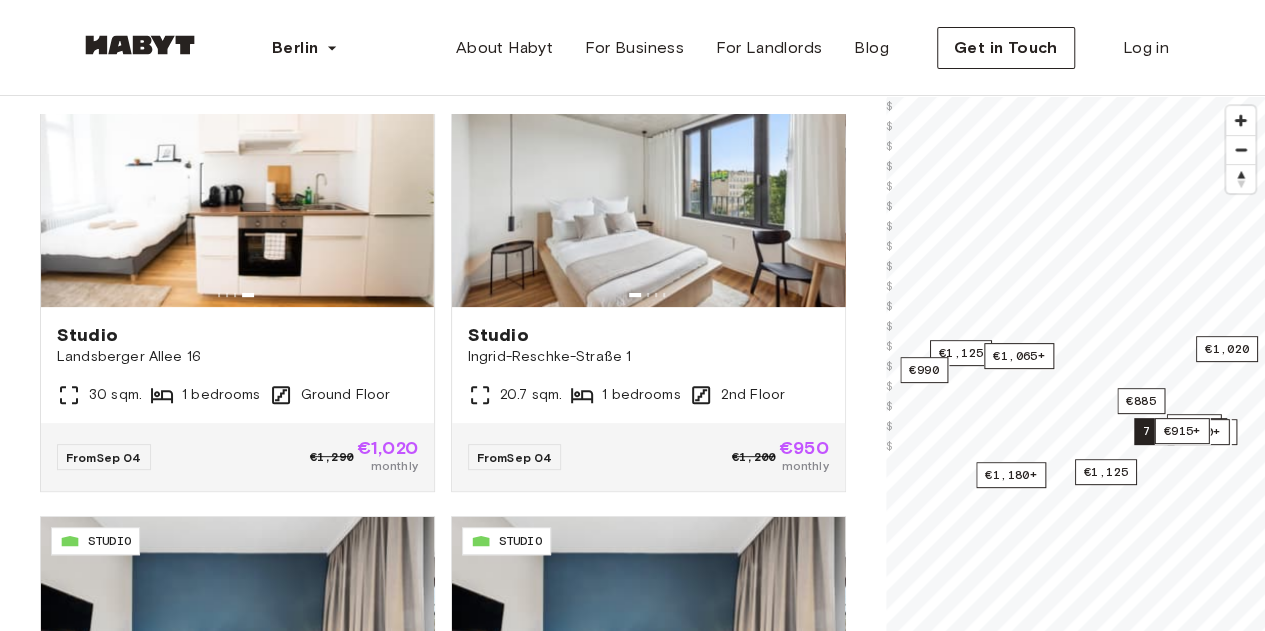 scroll, scrollTop: 0, scrollLeft: 0, axis: both 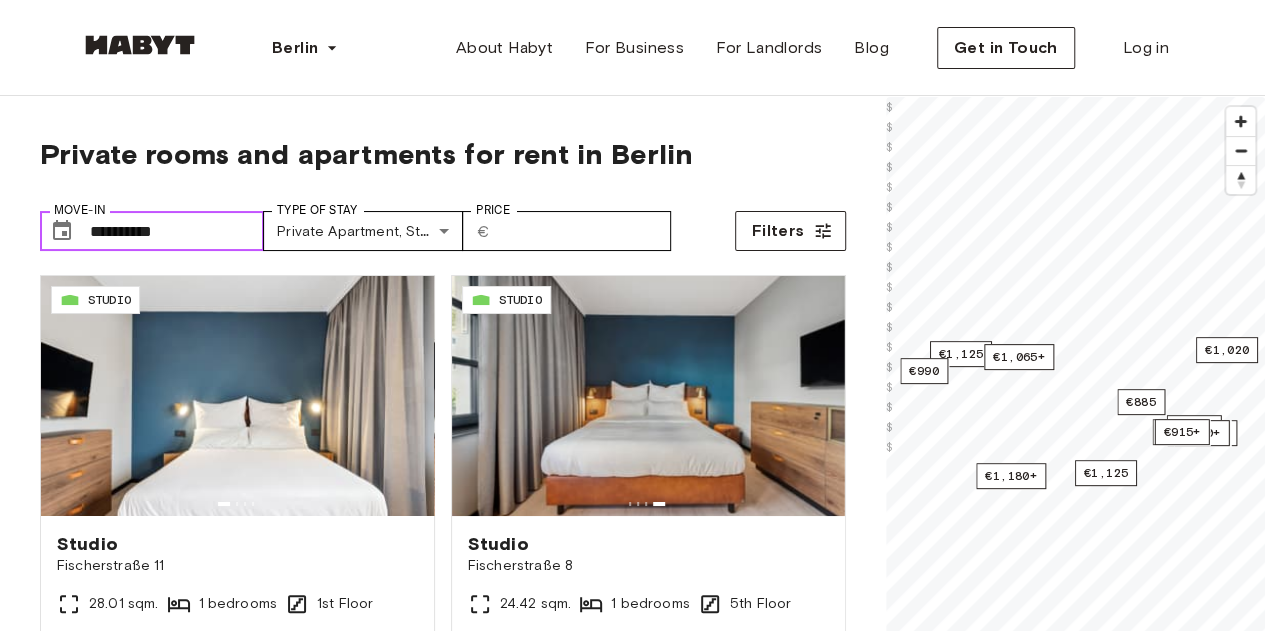 click on "**********" at bounding box center [177, 231] 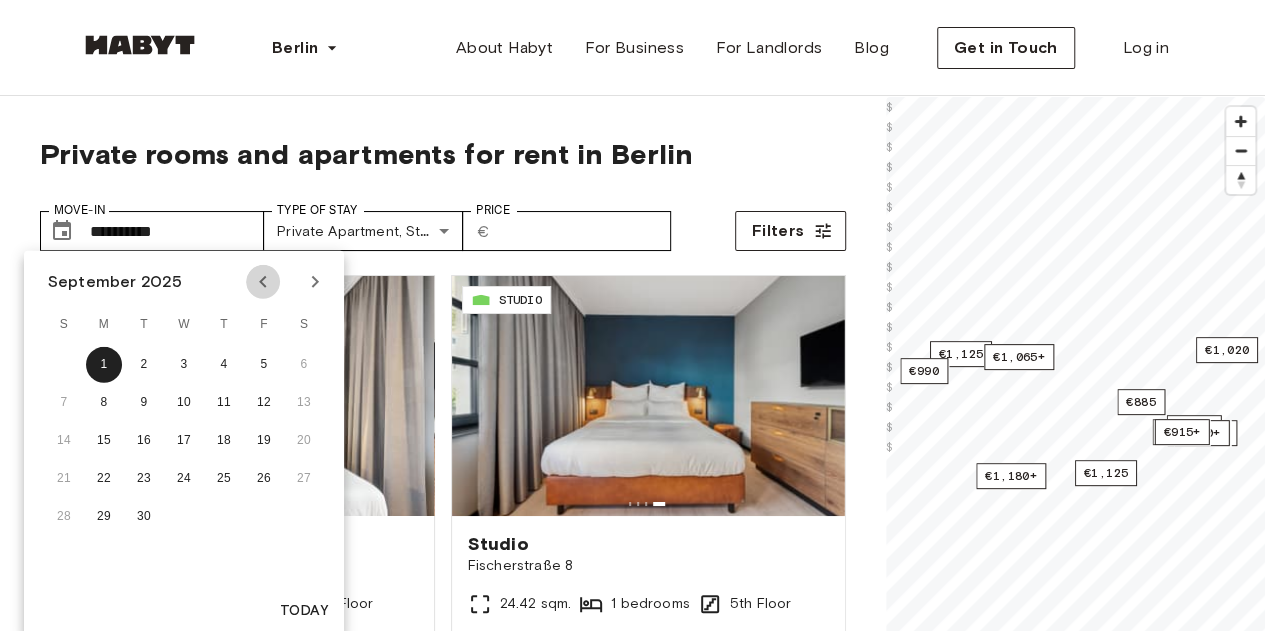 click 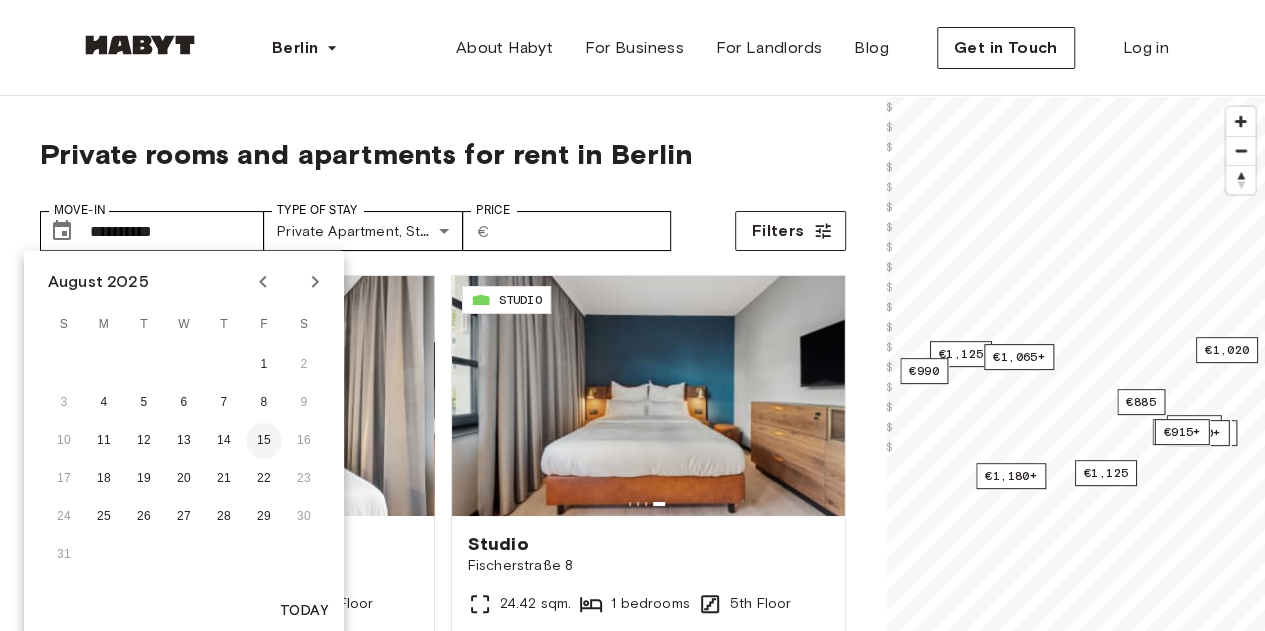 click on "15" at bounding box center [264, 441] 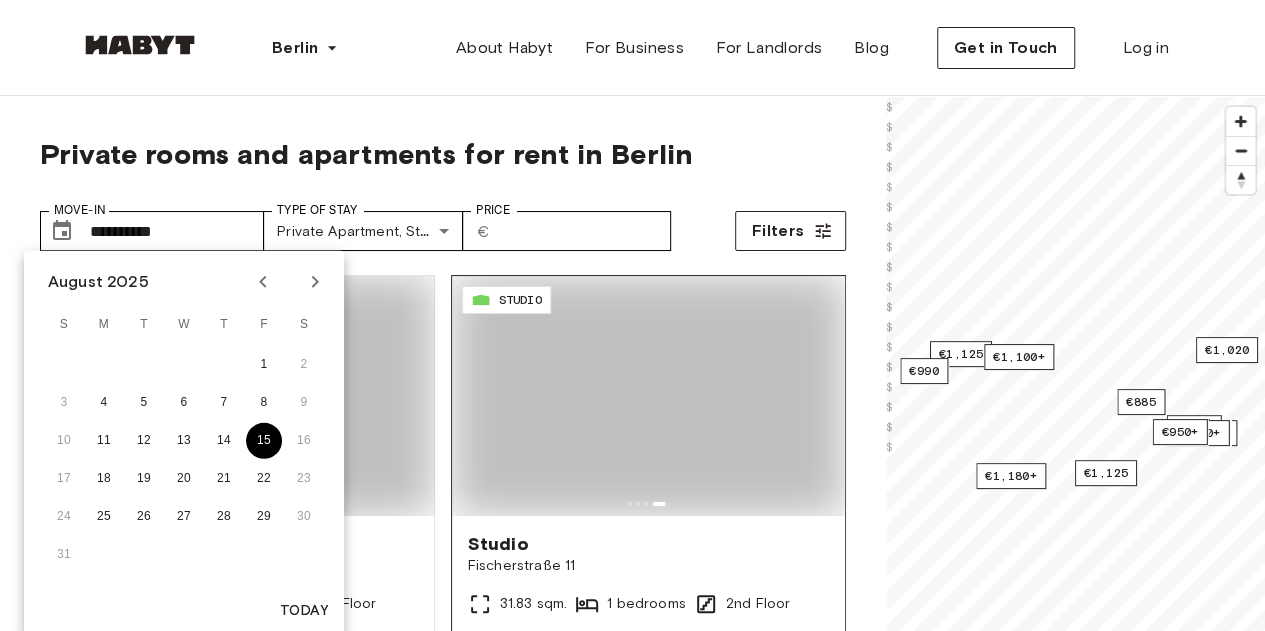 type on "**********" 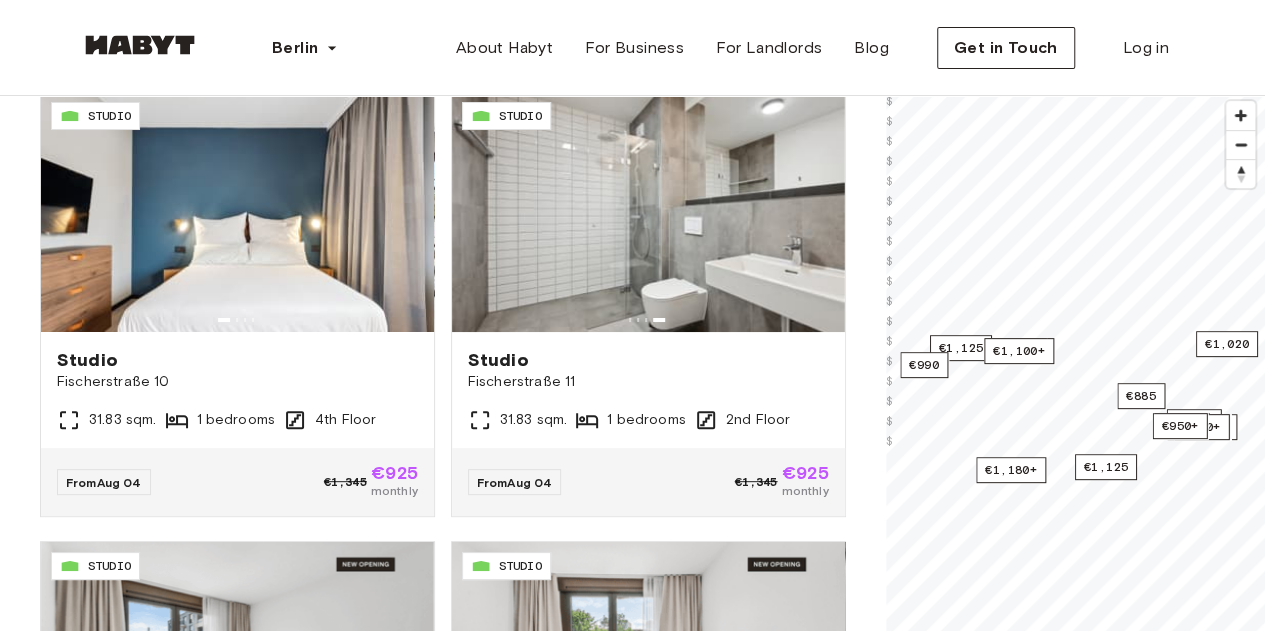 scroll, scrollTop: 183, scrollLeft: 0, axis: vertical 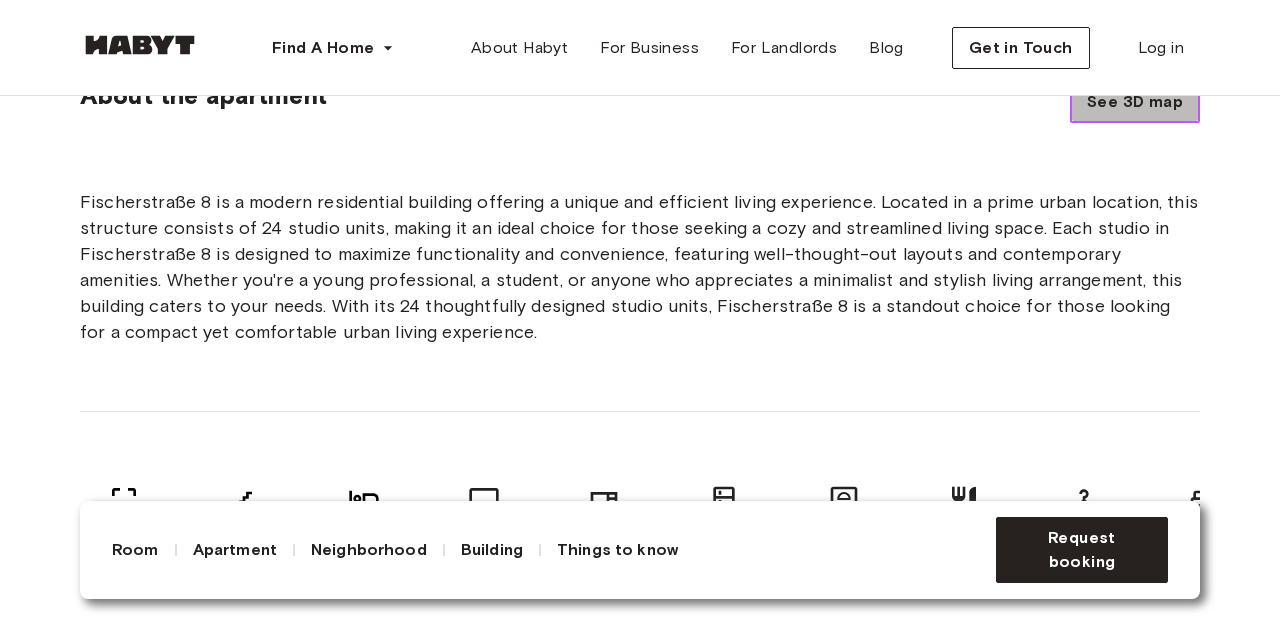 click on "See 3D map" at bounding box center [1135, 102] 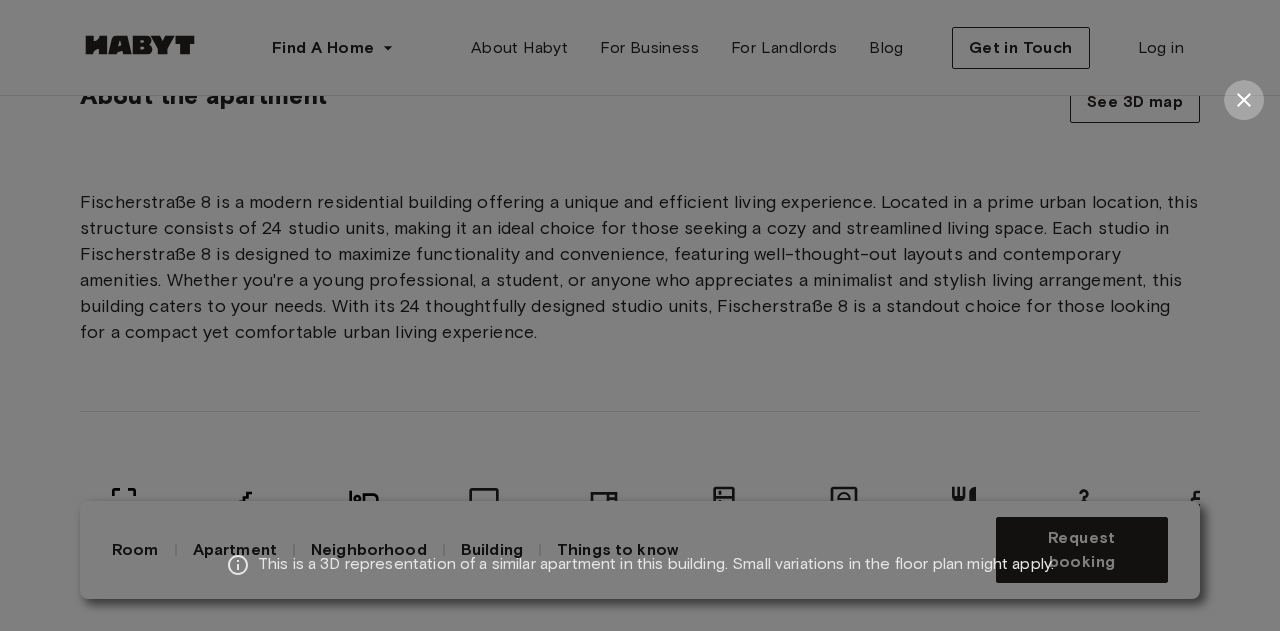 click 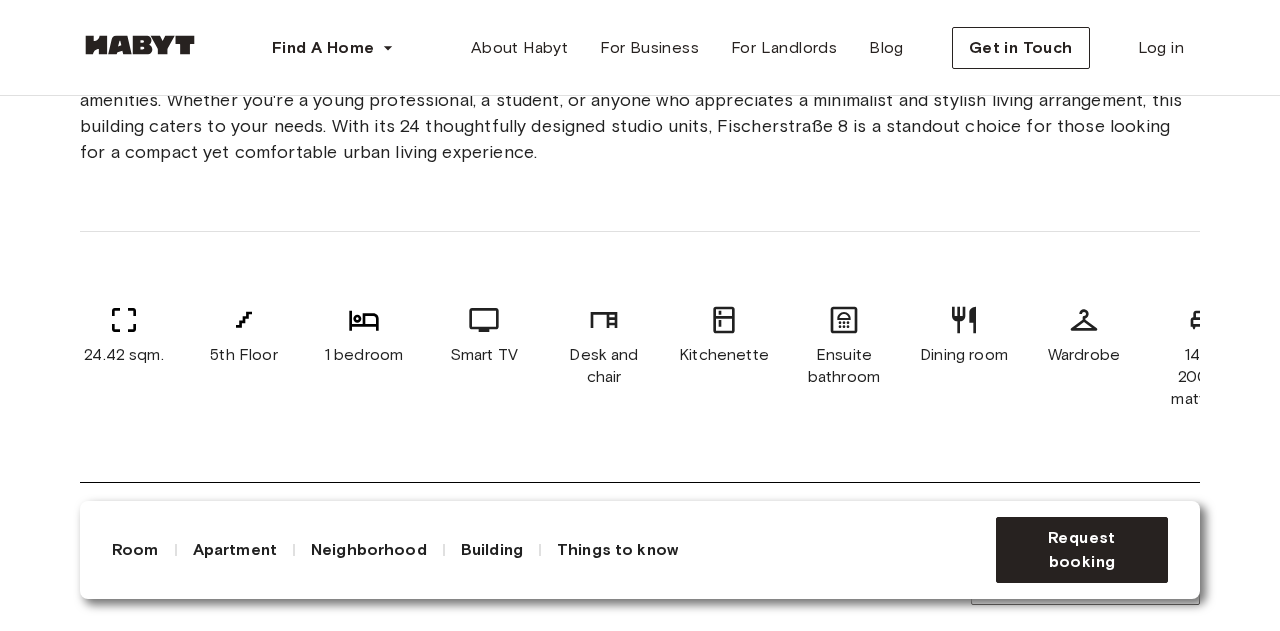 scroll, scrollTop: 889, scrollLeft: 0, axis: vertical 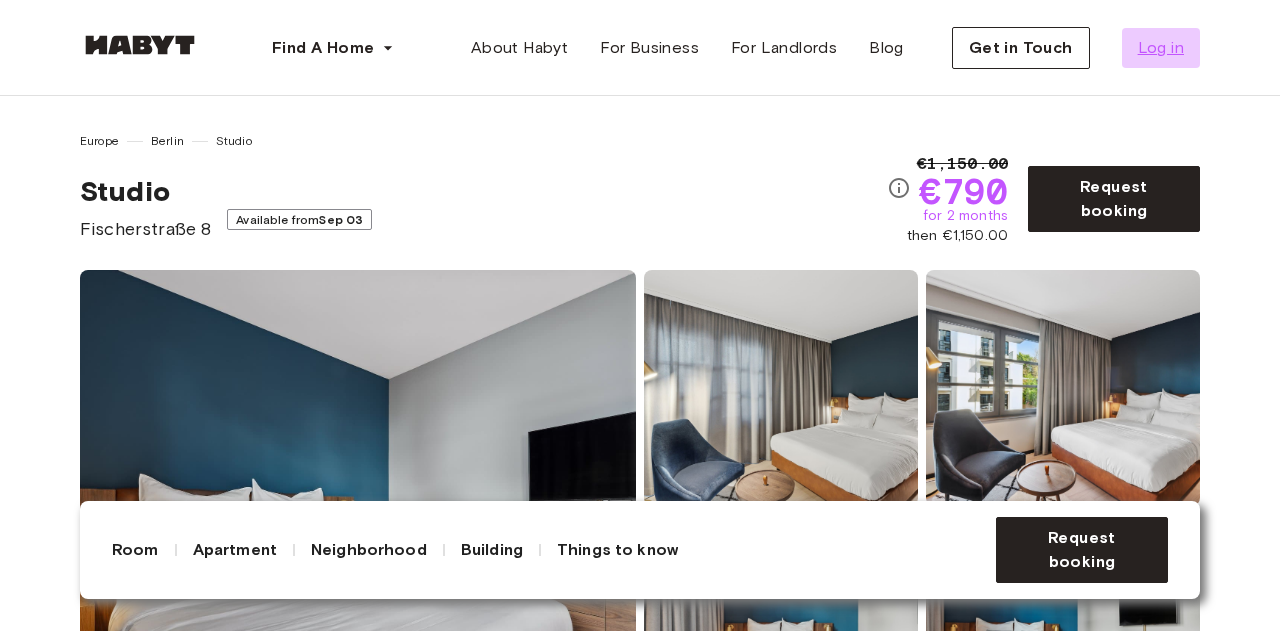 click on "Log in" at bounding box center (1161, 48) 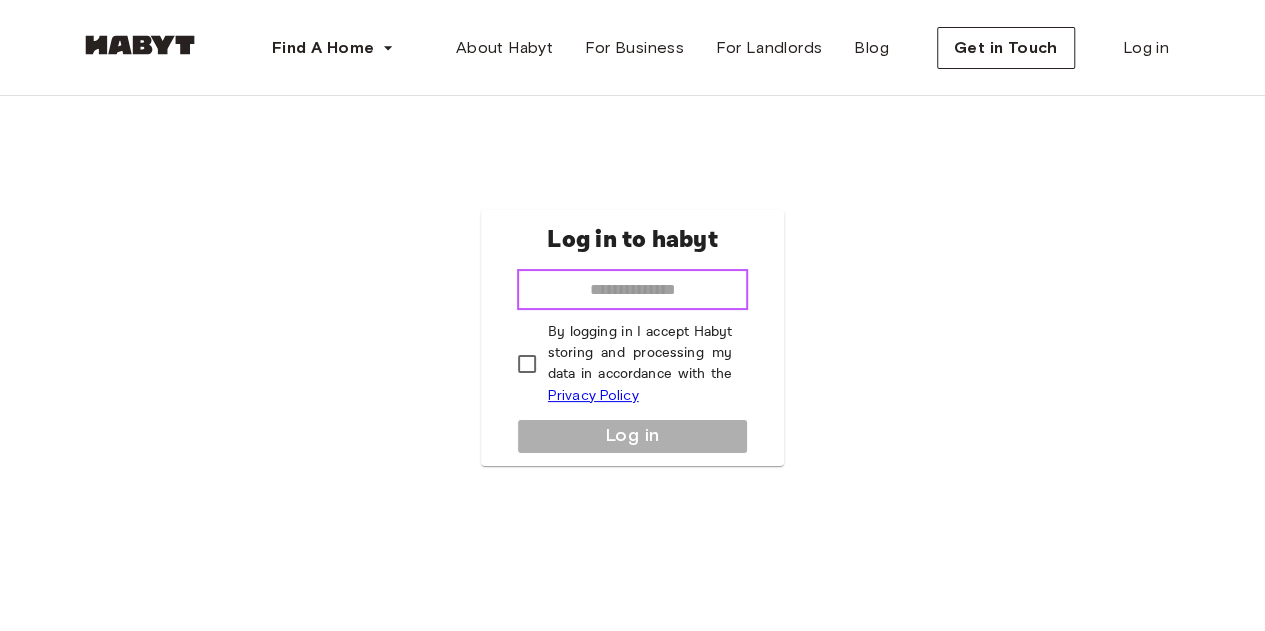 click at bounding box center (633, 290) 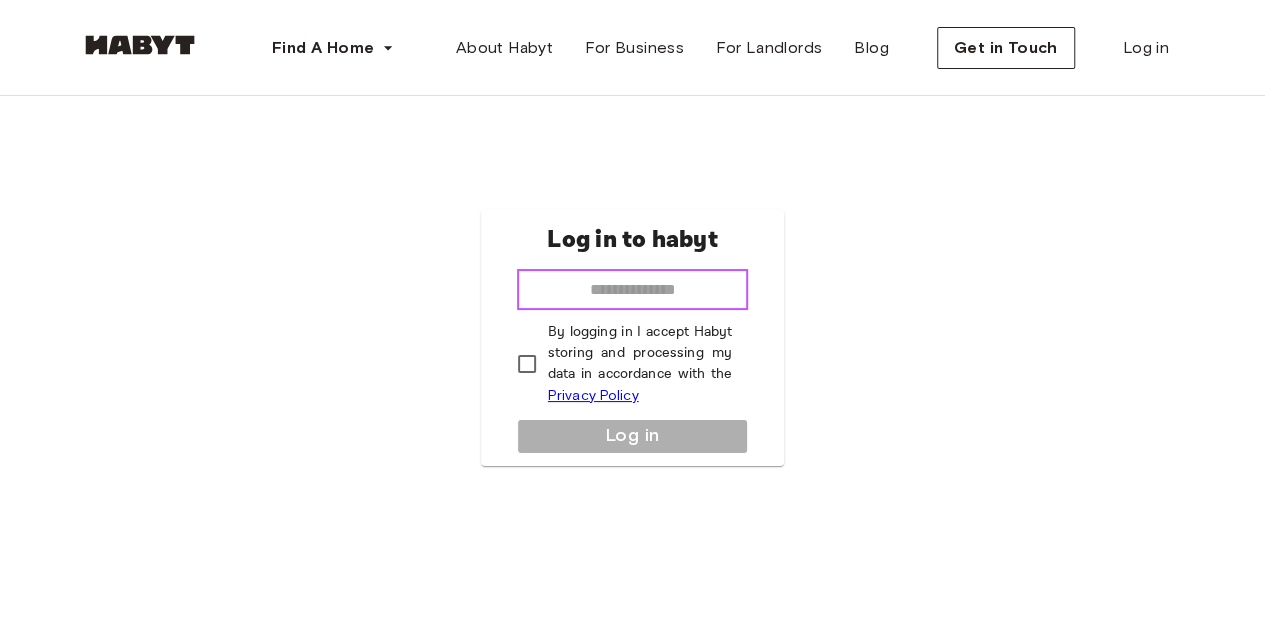 type on "**********" 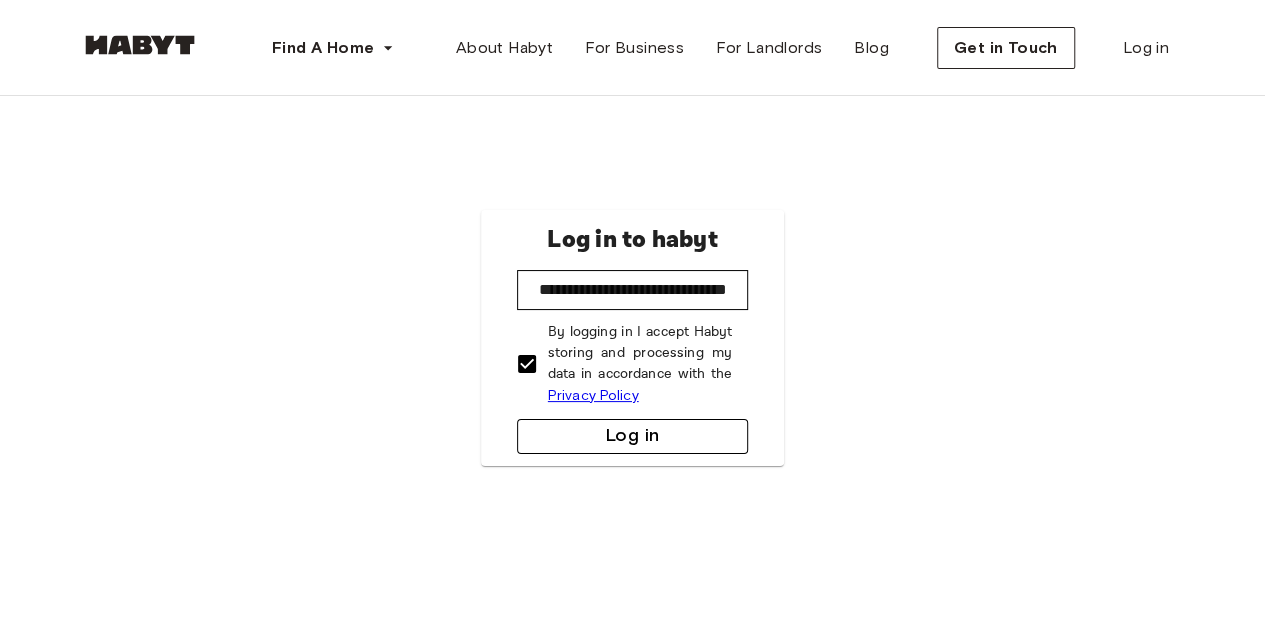 click on "Log in" at bounding box center [633, 436] 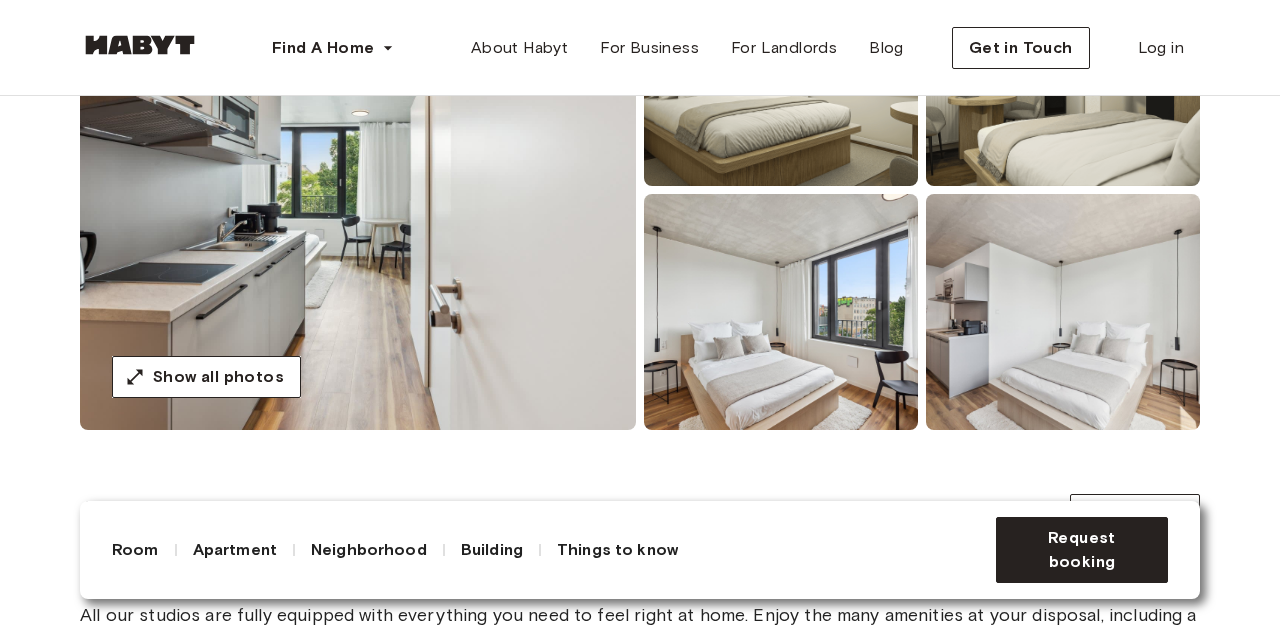 scroll, scrollTop: 320, scrollLeft: 0, axis: vertical 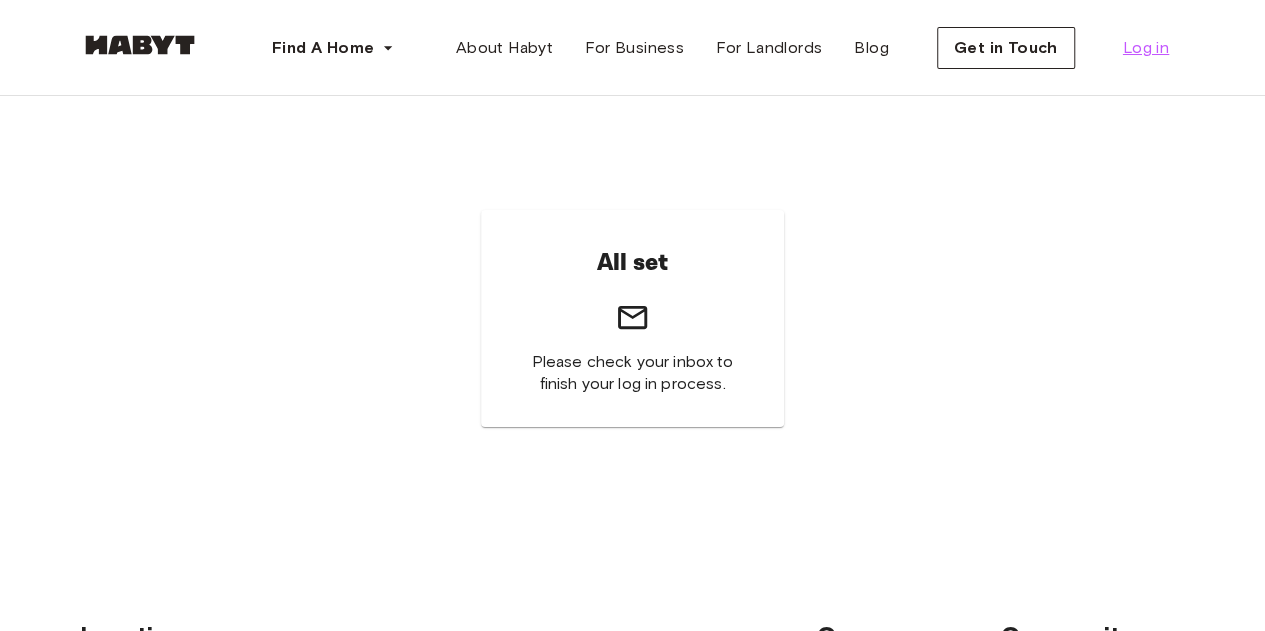 click on "Log in" at bounding box center (1146, 48) 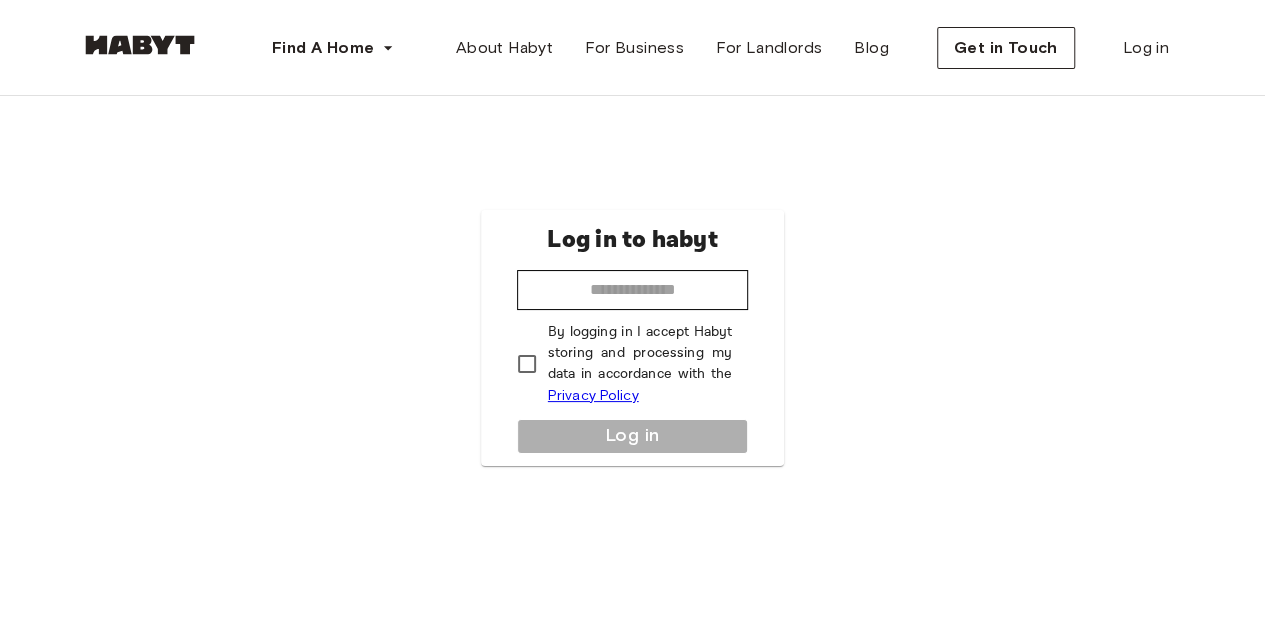 click on "By logging in I accept Habyt storing and processing my data in accordance with the   Privacy Policy" at bounding box center (640, 364) 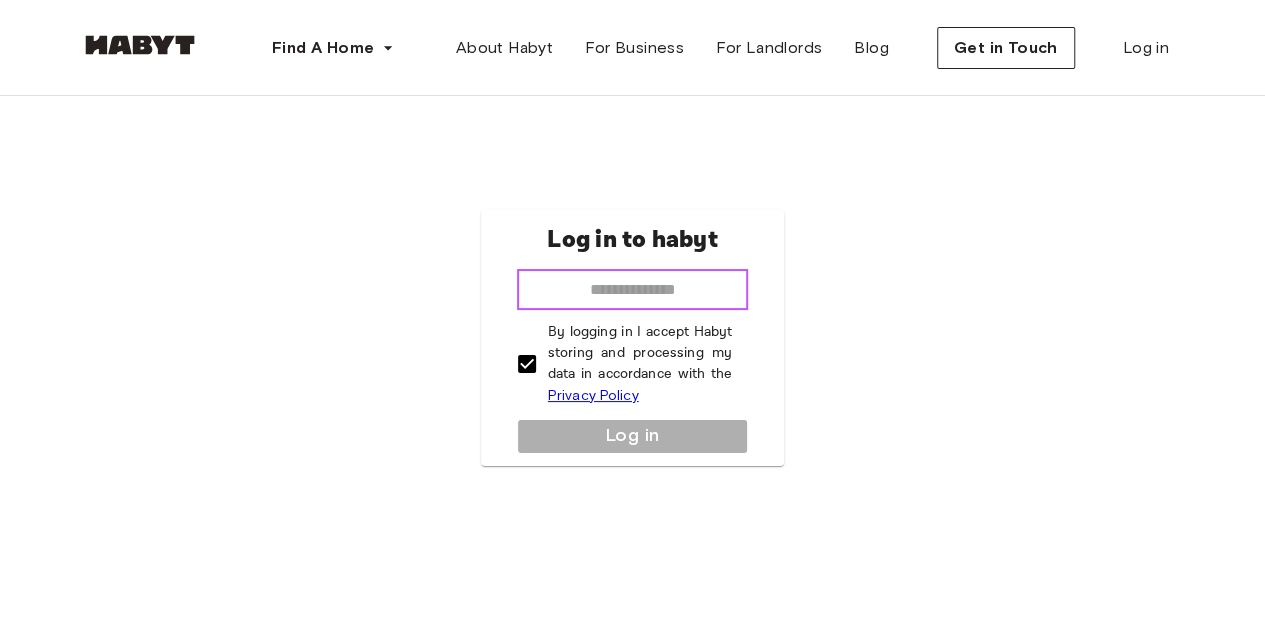 click at bounding box center (633, 290) 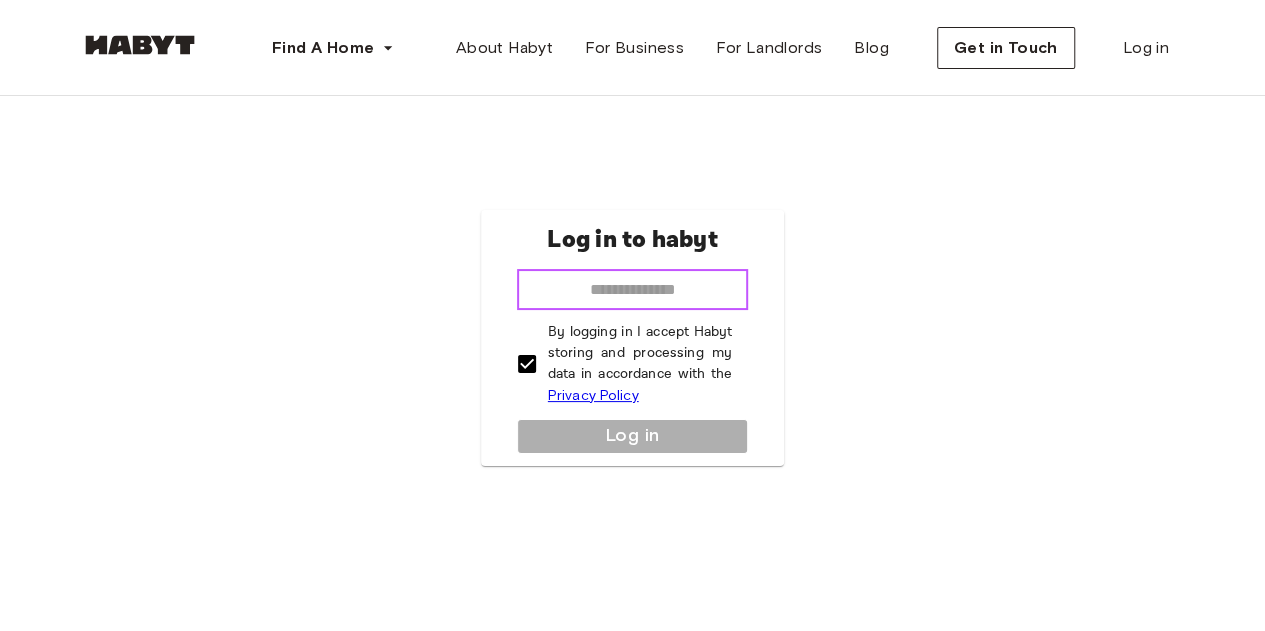 type on "**********" 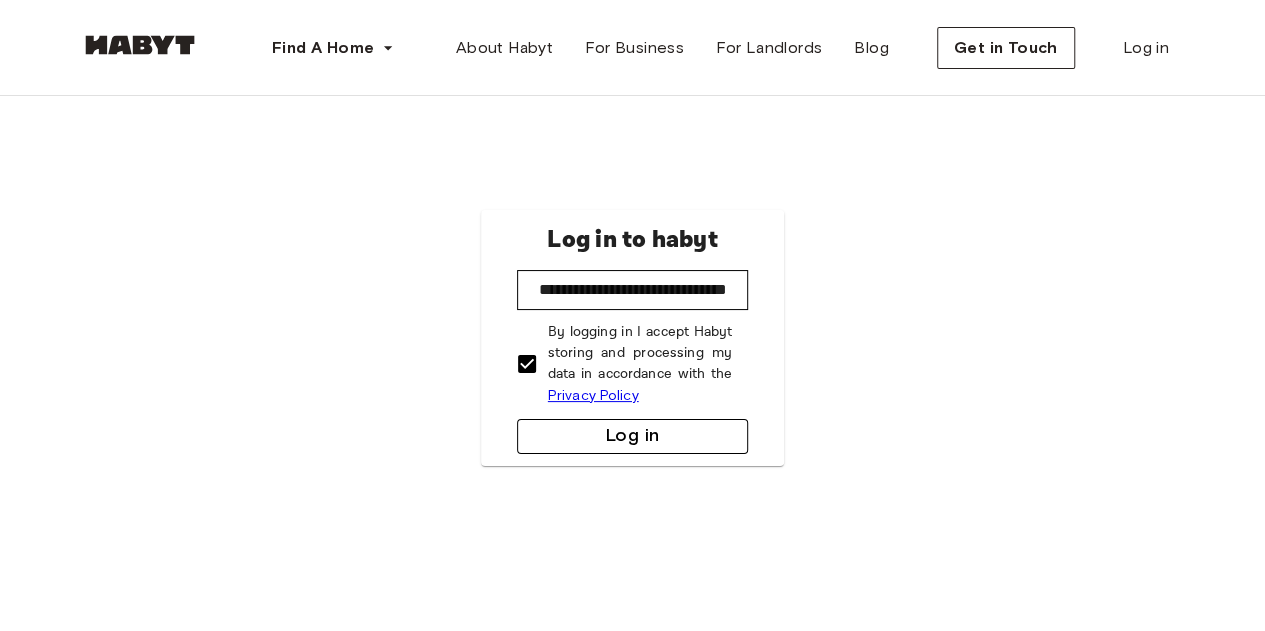 click on "Log in" at bounding box center (633, 436) 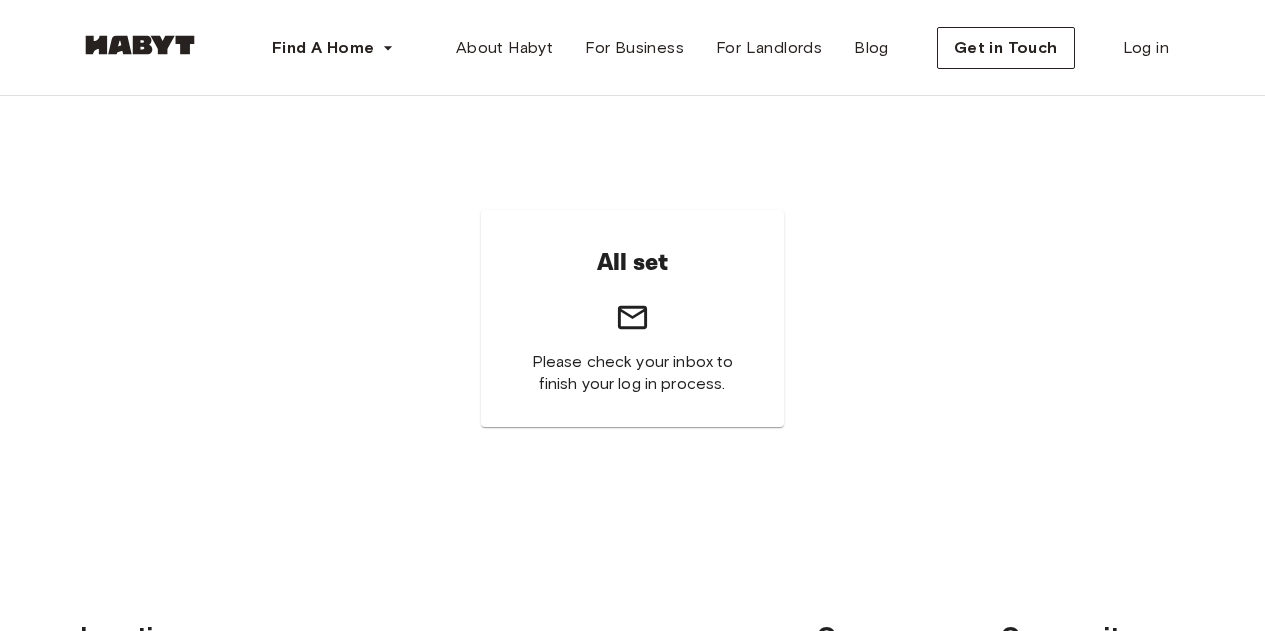scroll, scrollTop: 0, scrollLeft: 0, axis: both 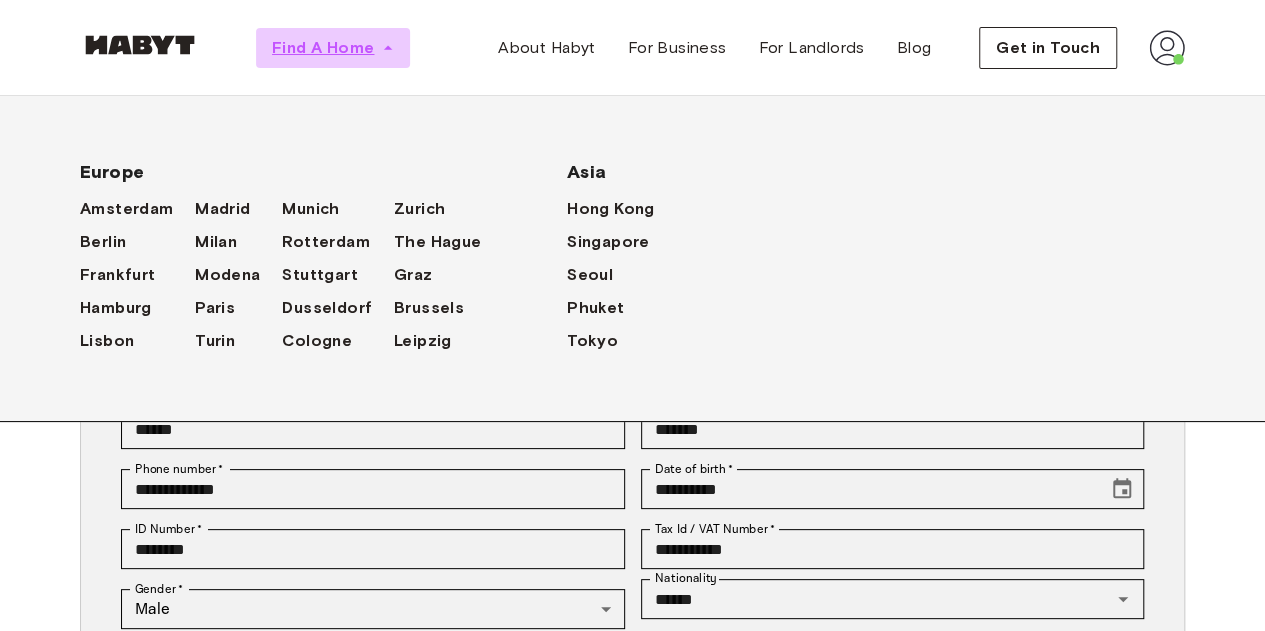 click on "Find A Home" at bounding box center (323, 48) 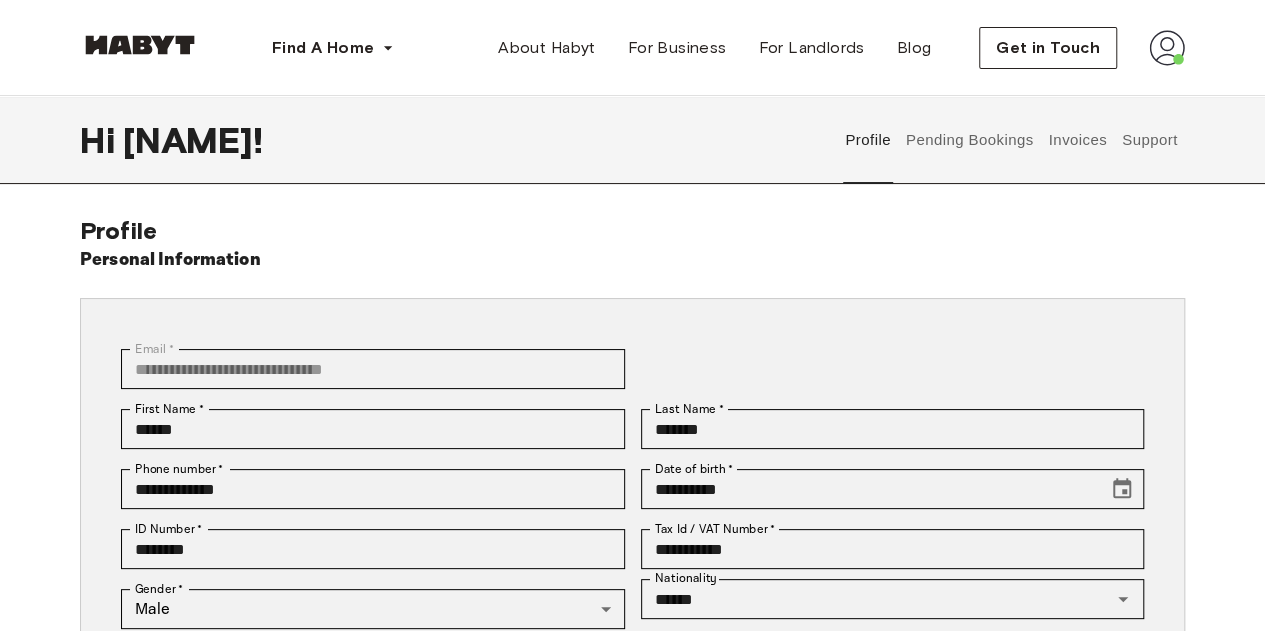click at bounding box center [140, 45] 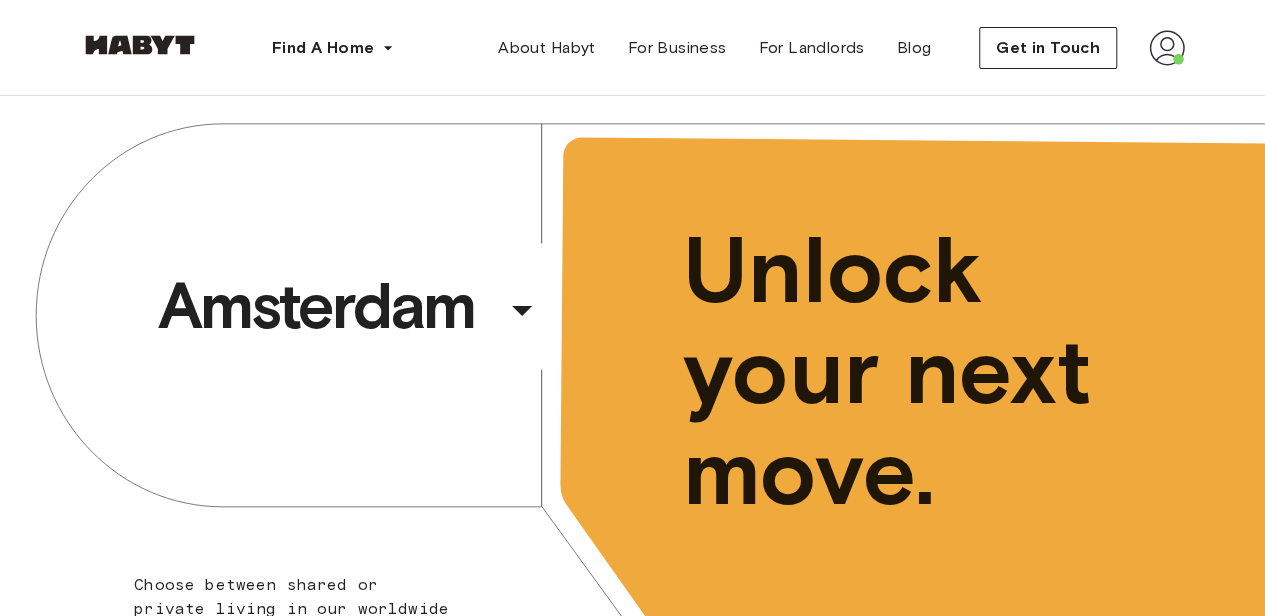 click at bounding box center (1167, 48) 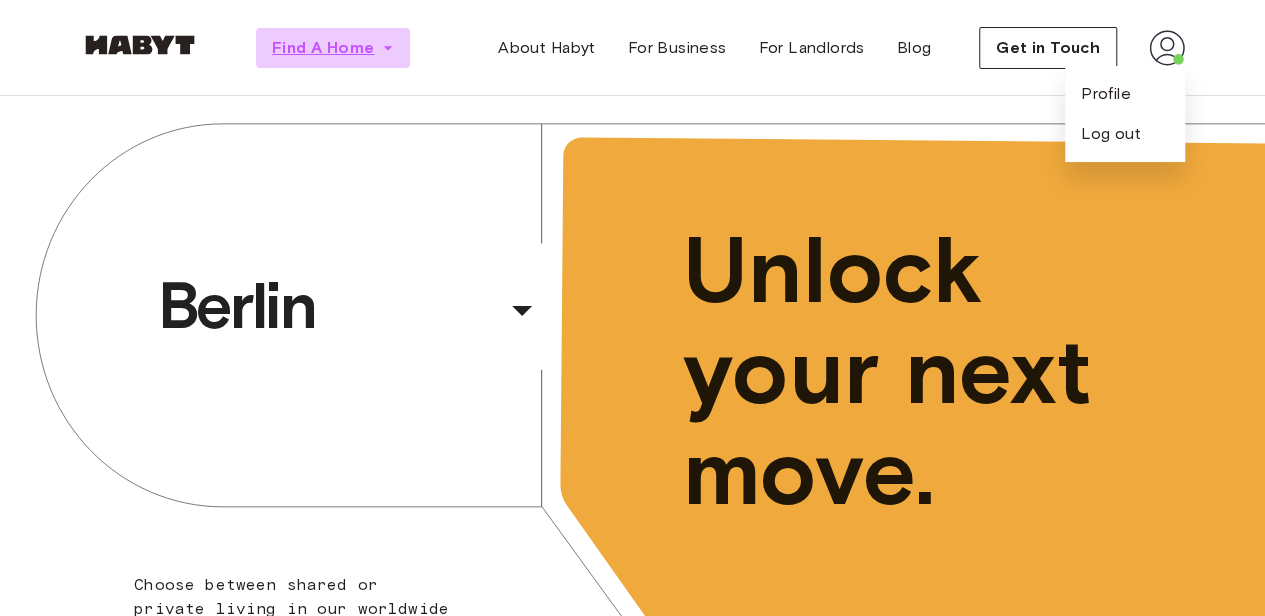 click on "Find A Home" at bounding box center [323, 48] 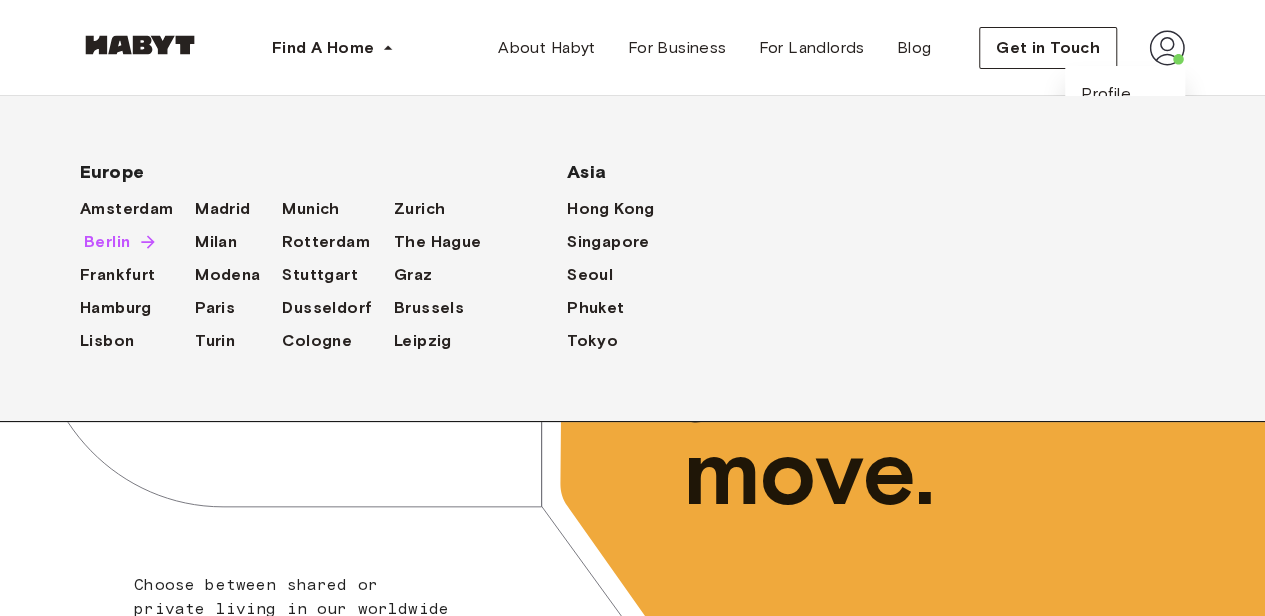 click on "Berlin" at bounding box center [107, 242] 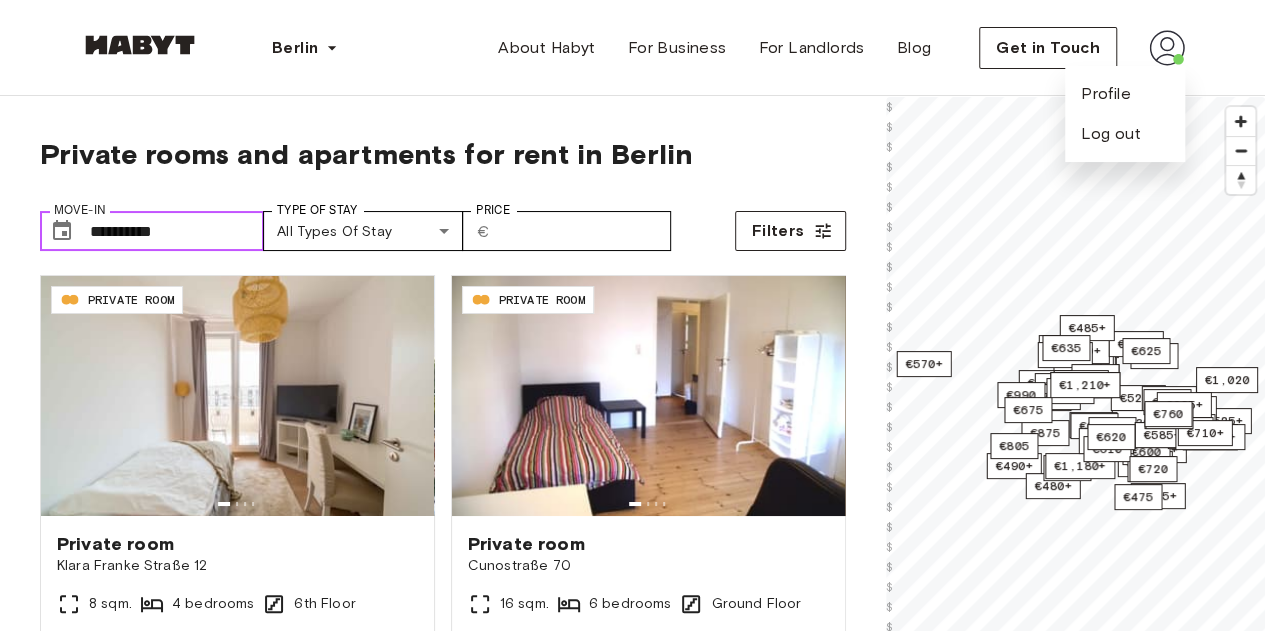 click on "**********" at bounding box center (177, 231) 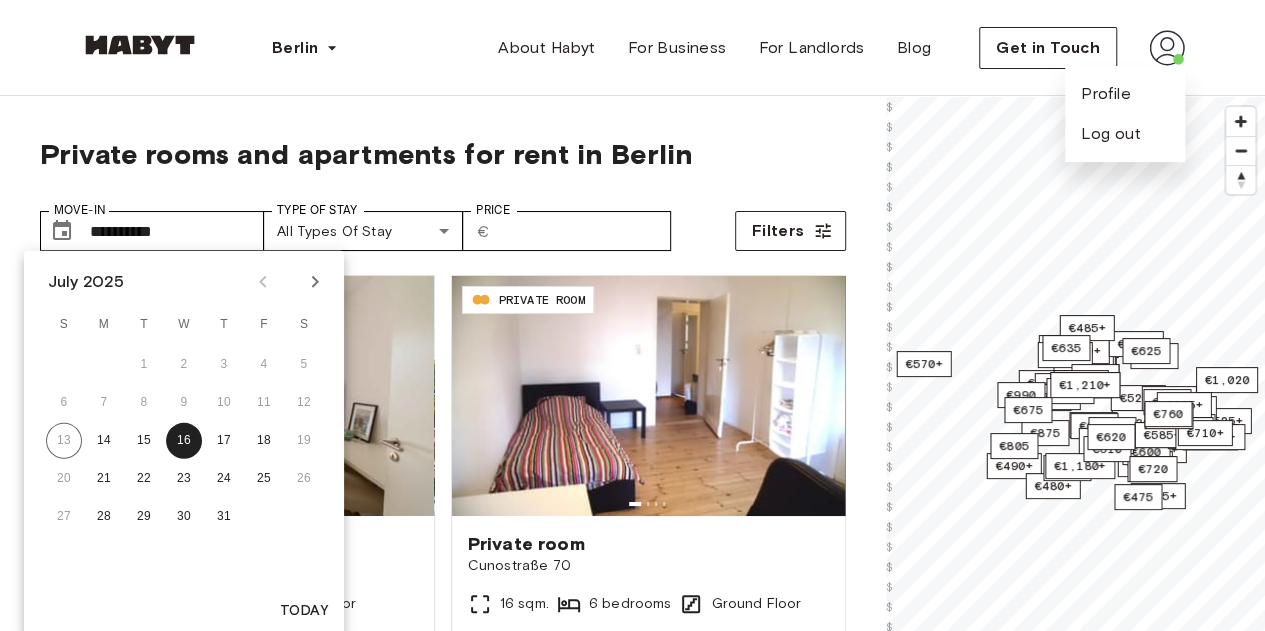 click on "July 2025" at bounding box center (184, 282) 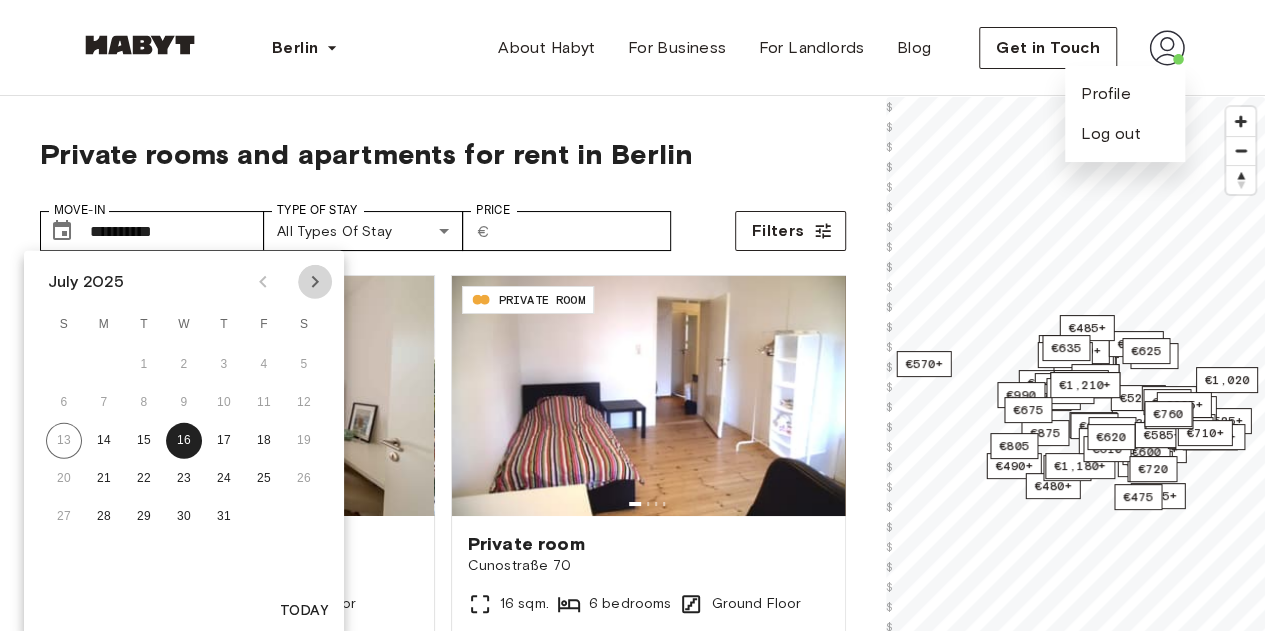click 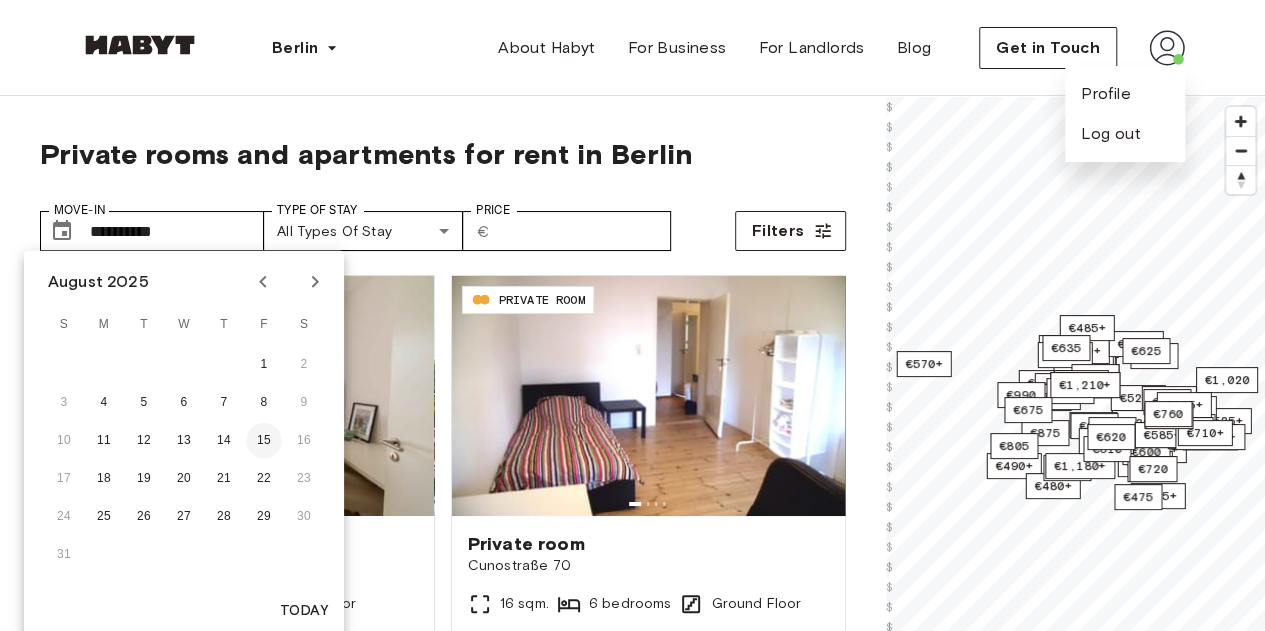 click on "15" at bounding box center [264, 441] 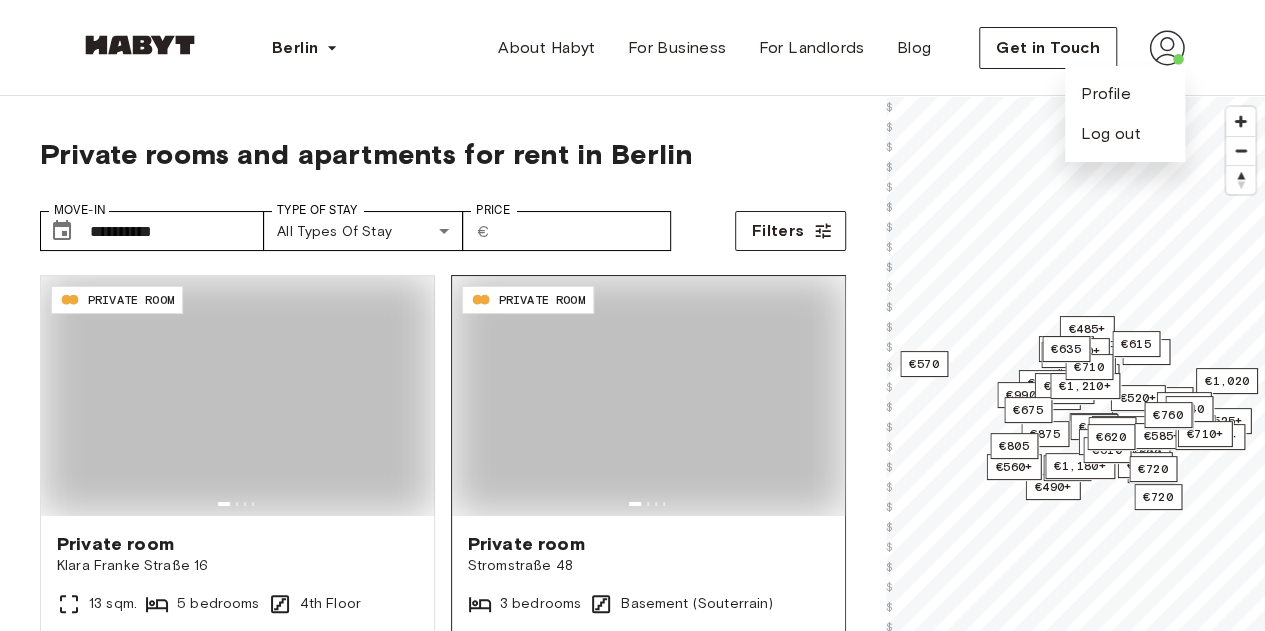 type on "**********" 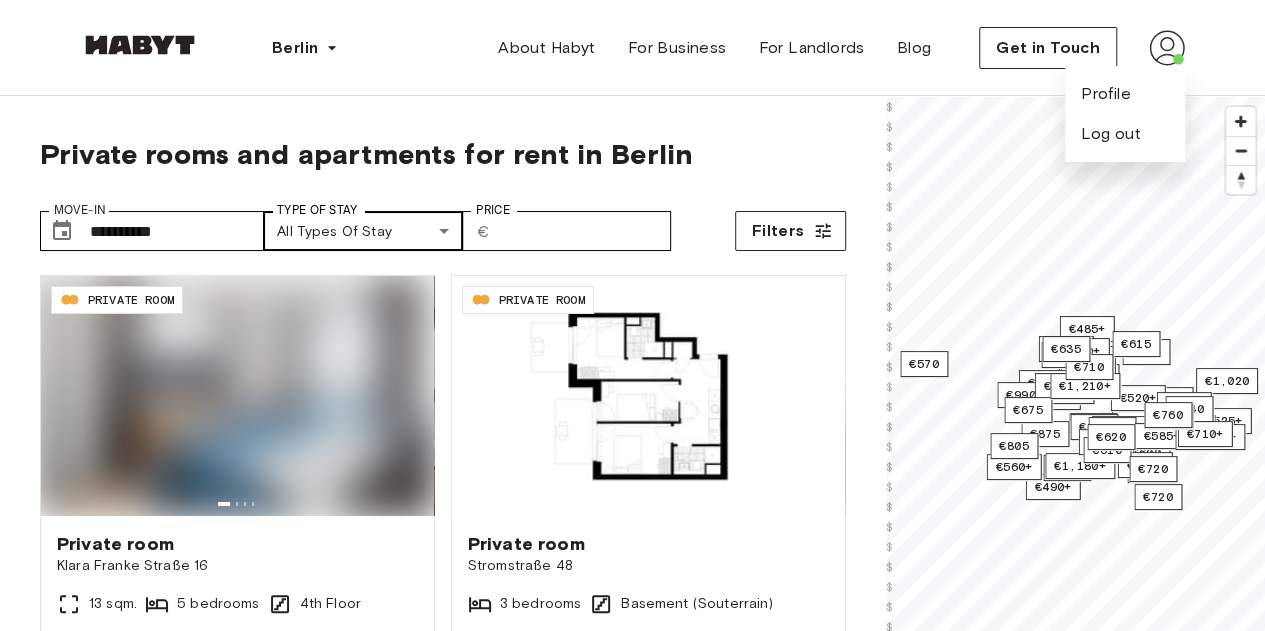 click on "**********" at bounding box center [632, 2430] 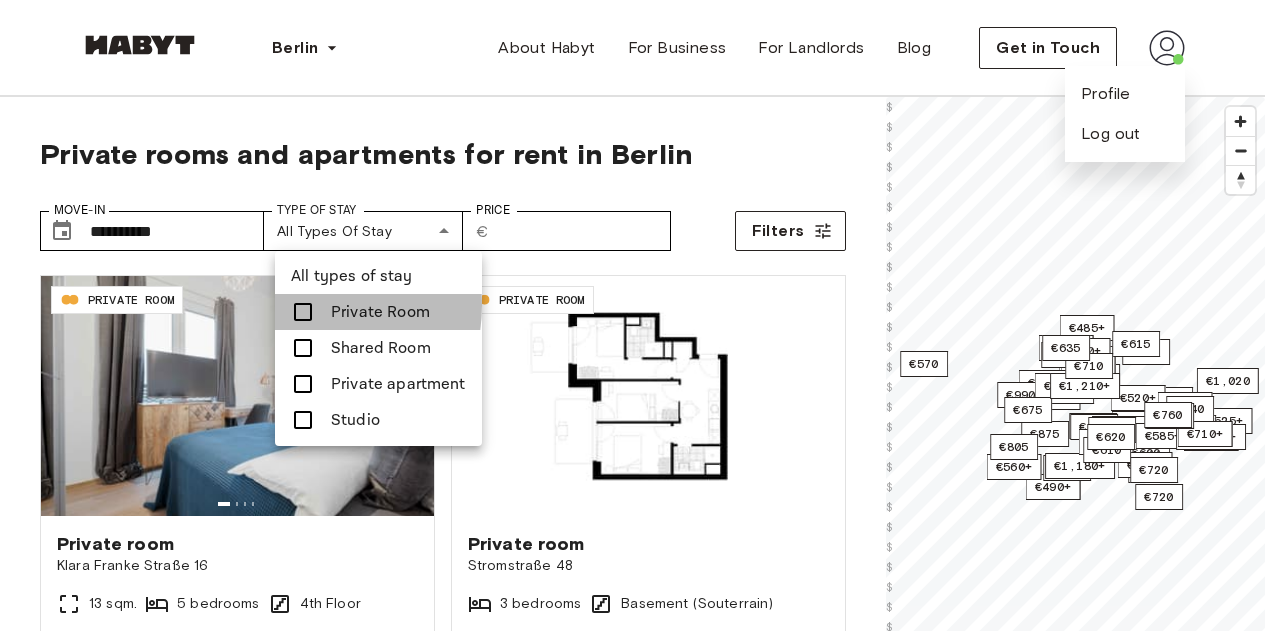click at bounding box center (303, 312) 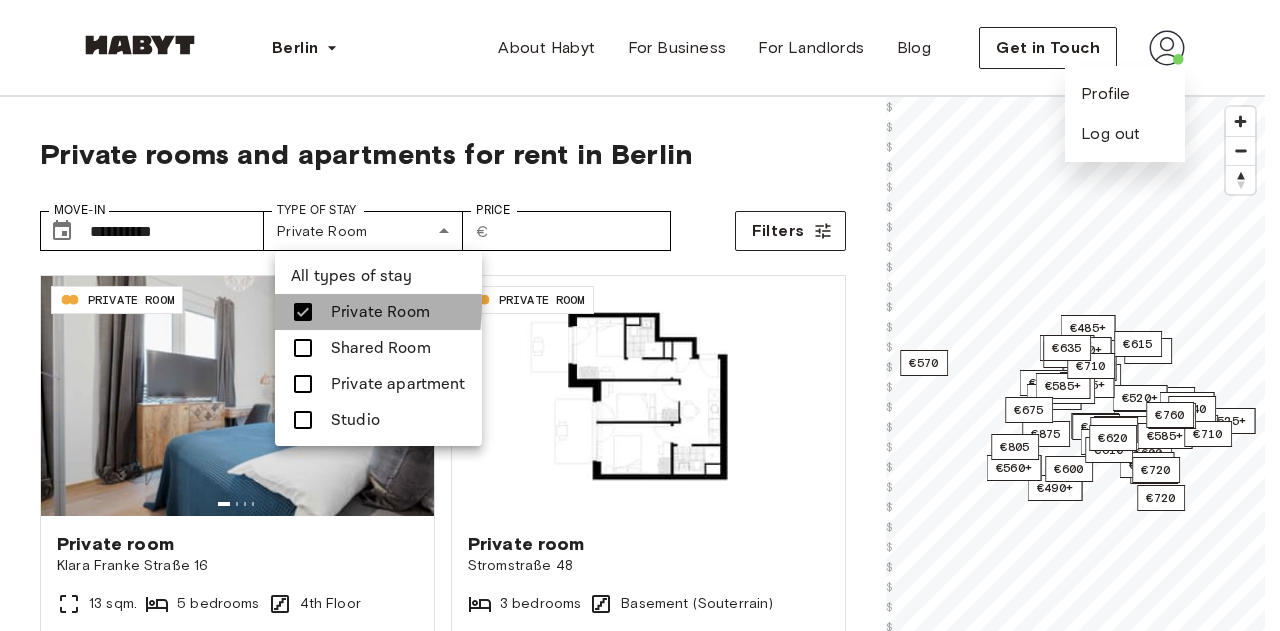 click at bounding box center [303, 312] 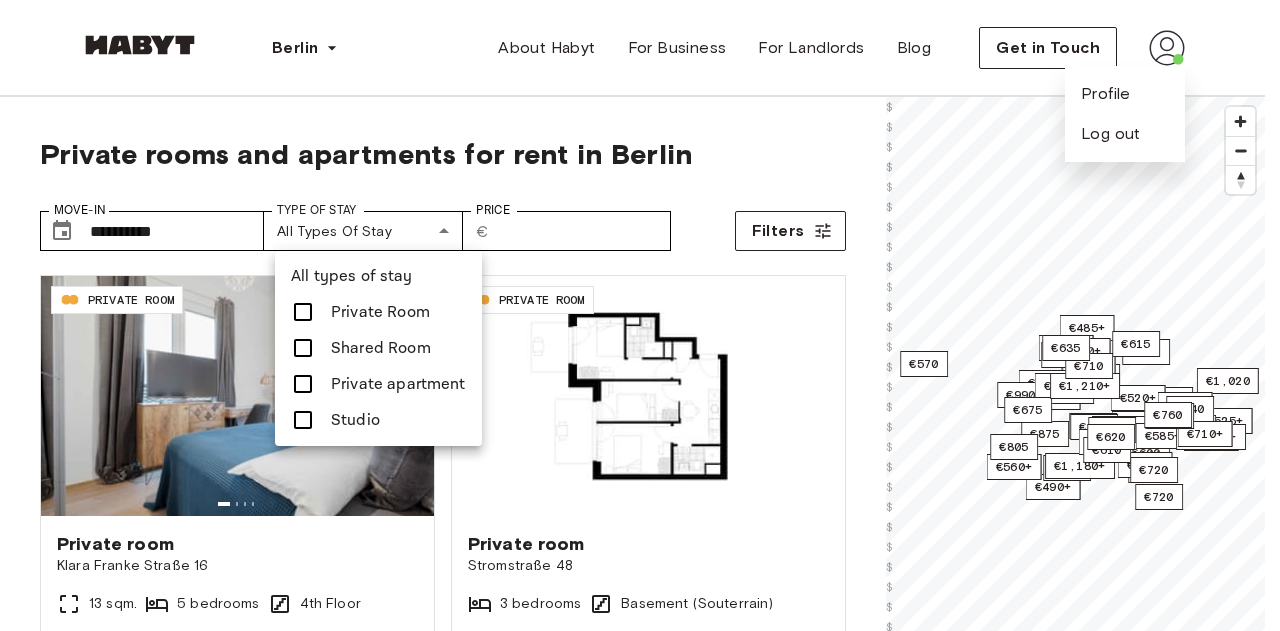 click at bounding box center (640, 315) 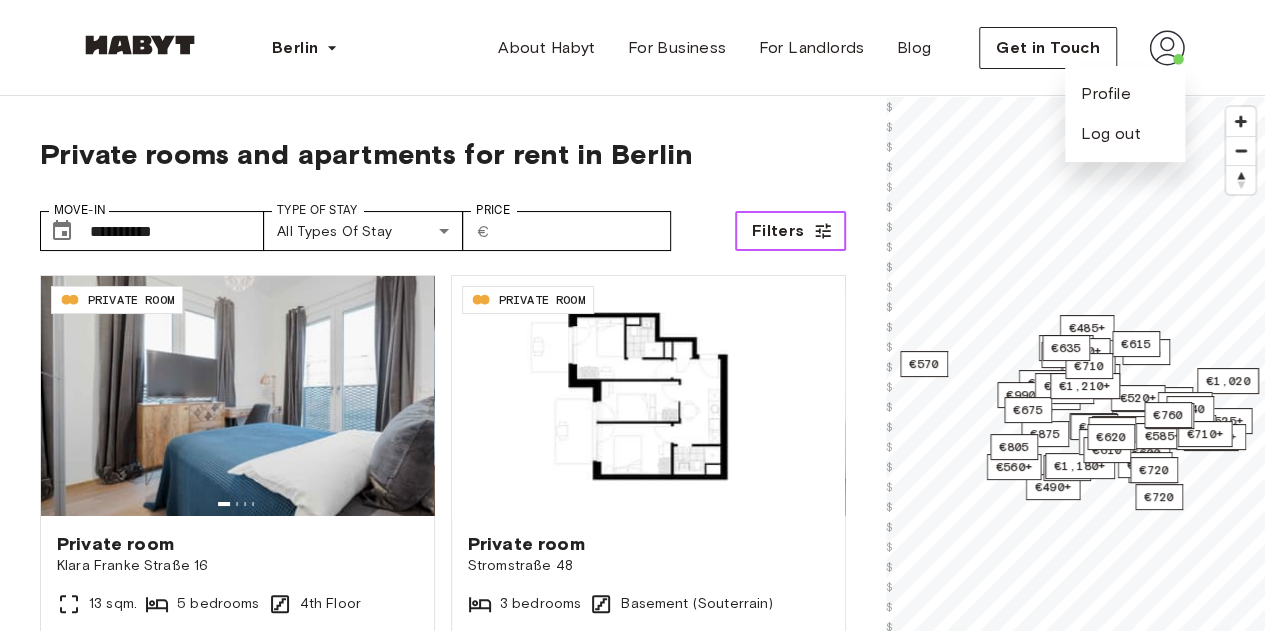 click on "Filters" at bounding box center (778, 231) 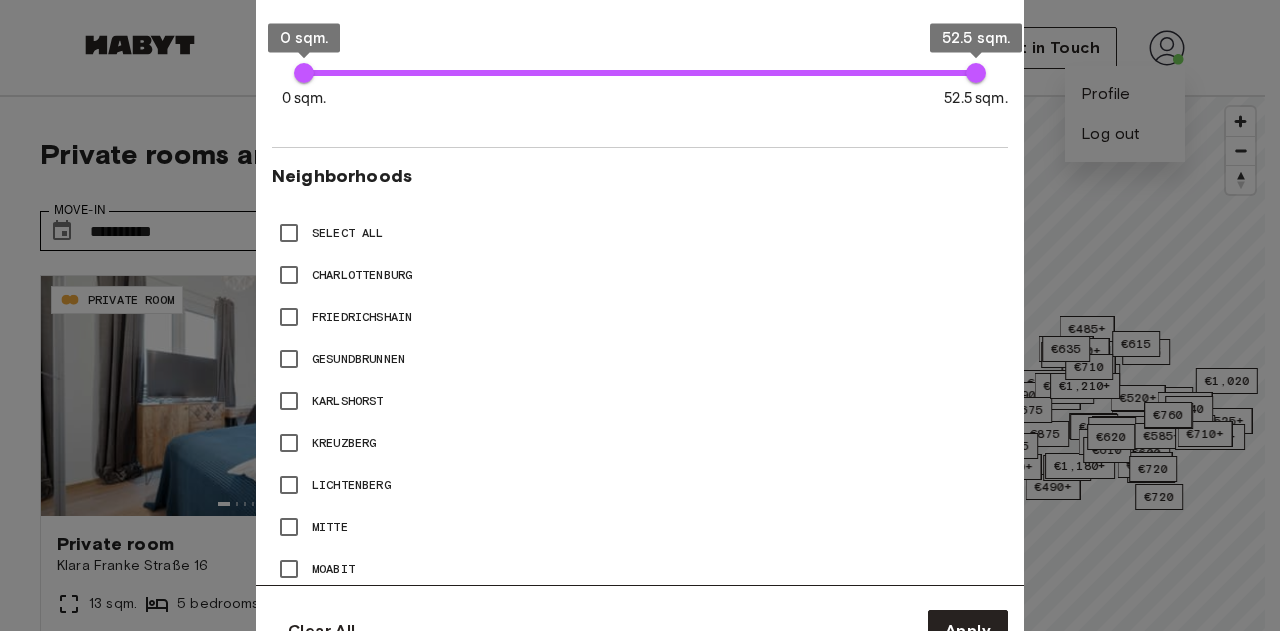 scroll, scrollTop: 758, scrollLeft: 0, axis: vertical 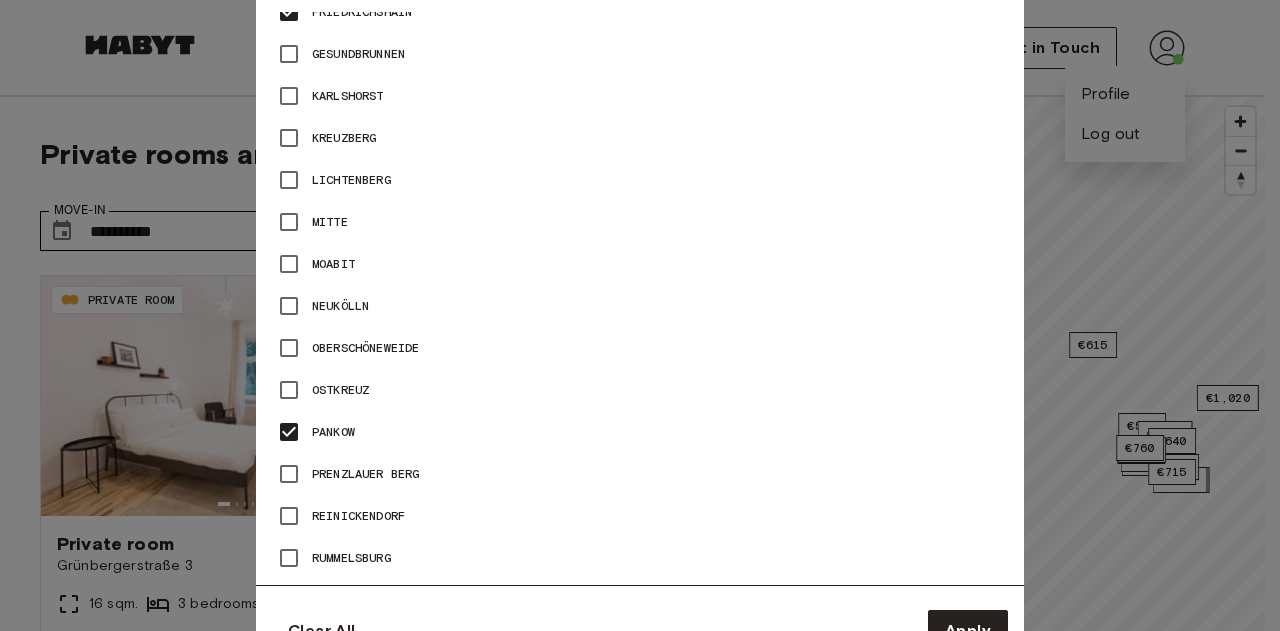type on "**" 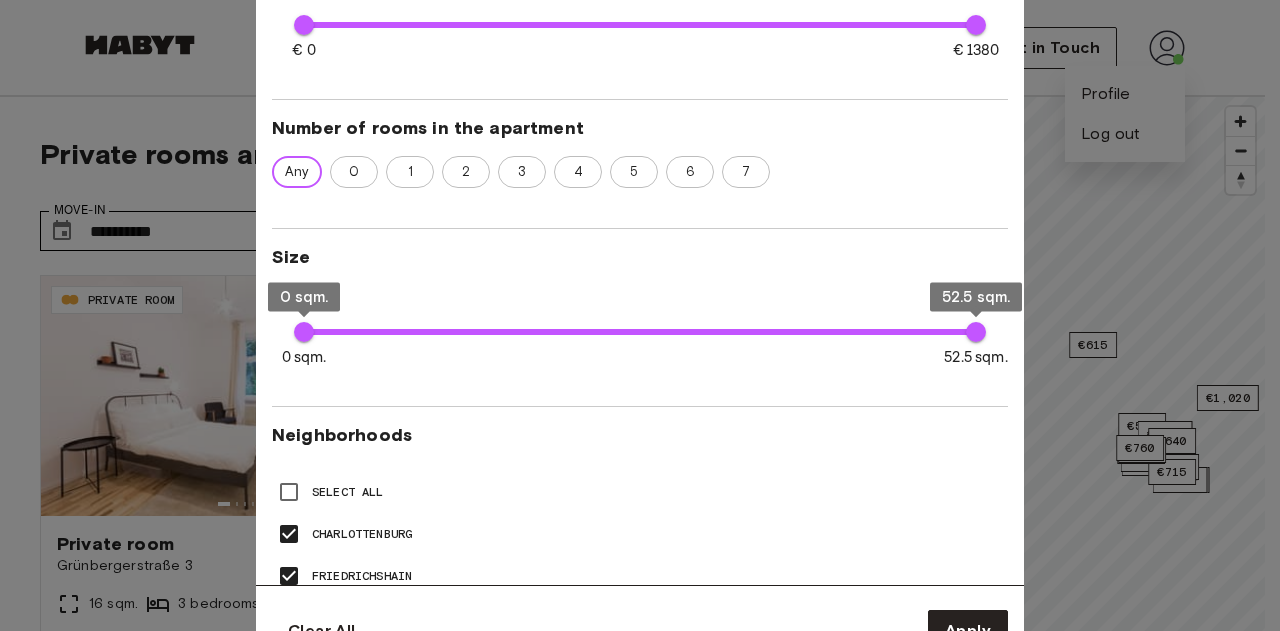 scroll, scrollTop: 0, scrollLeft: 0, axis: both 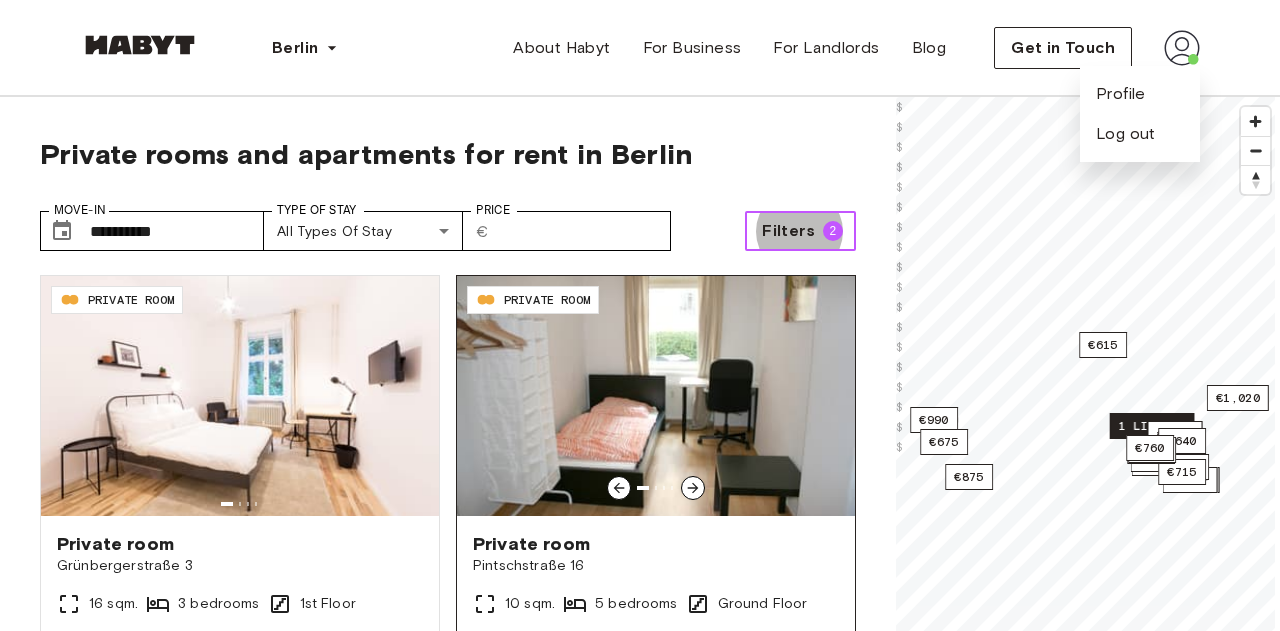 type 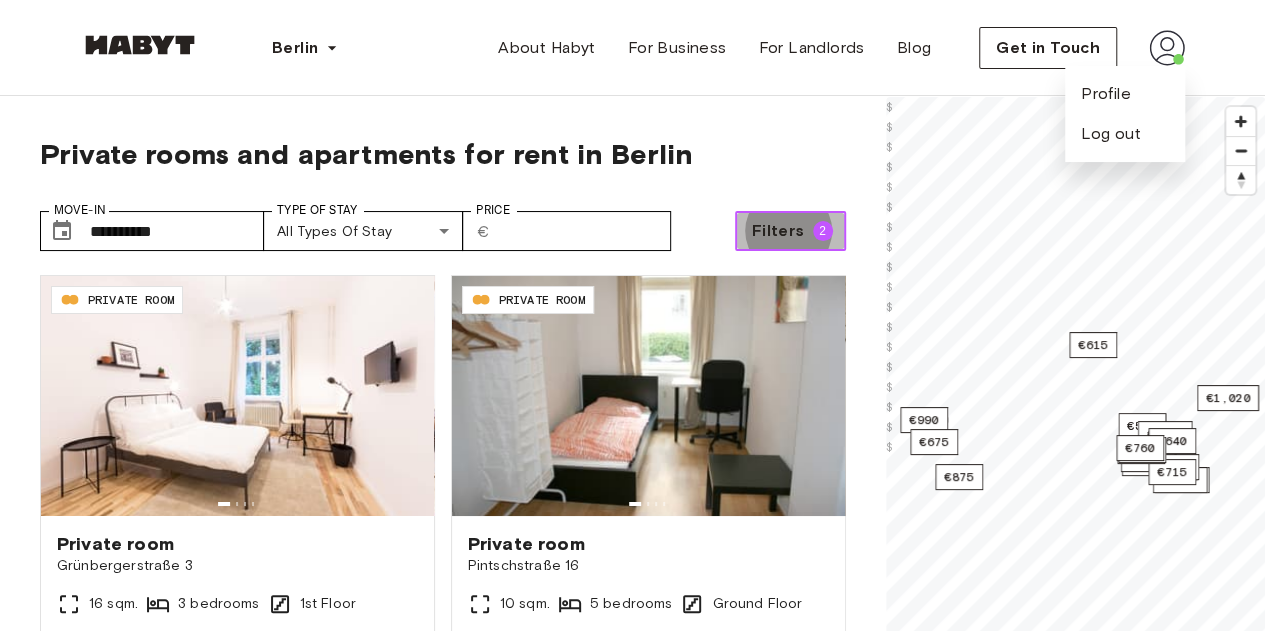 click on "Filters 2" at bounding box center [790, 231] 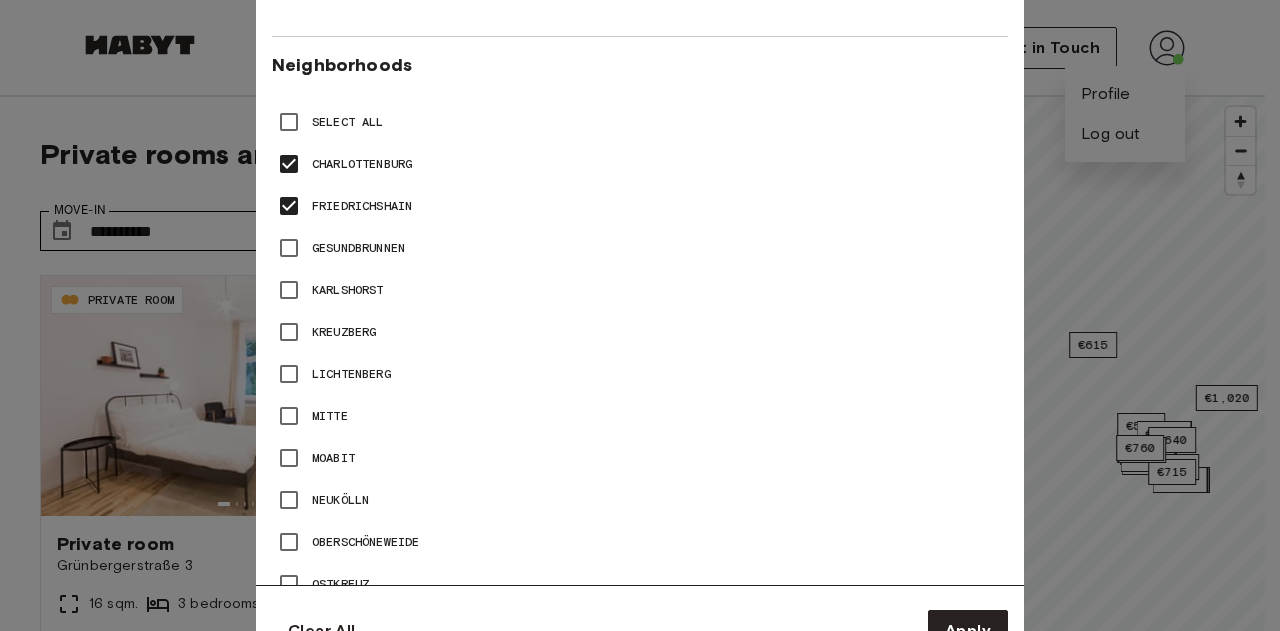 scroll, scrollTop: 879, scrollLeft: 0, axis: vertical 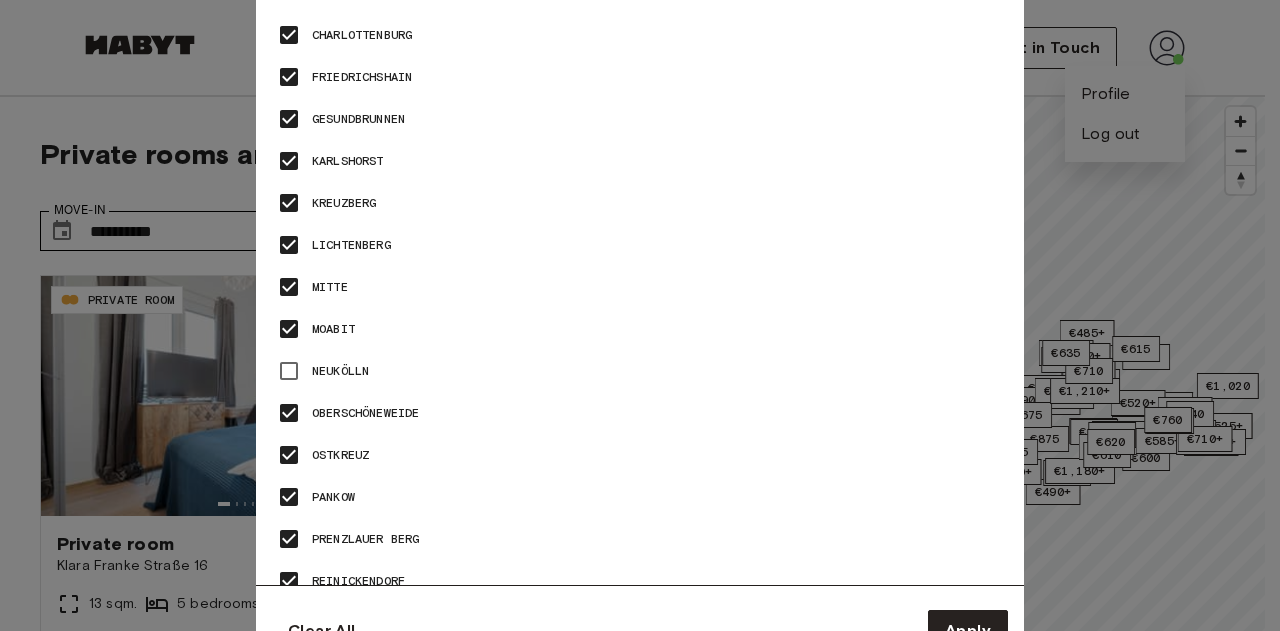 type on "**" 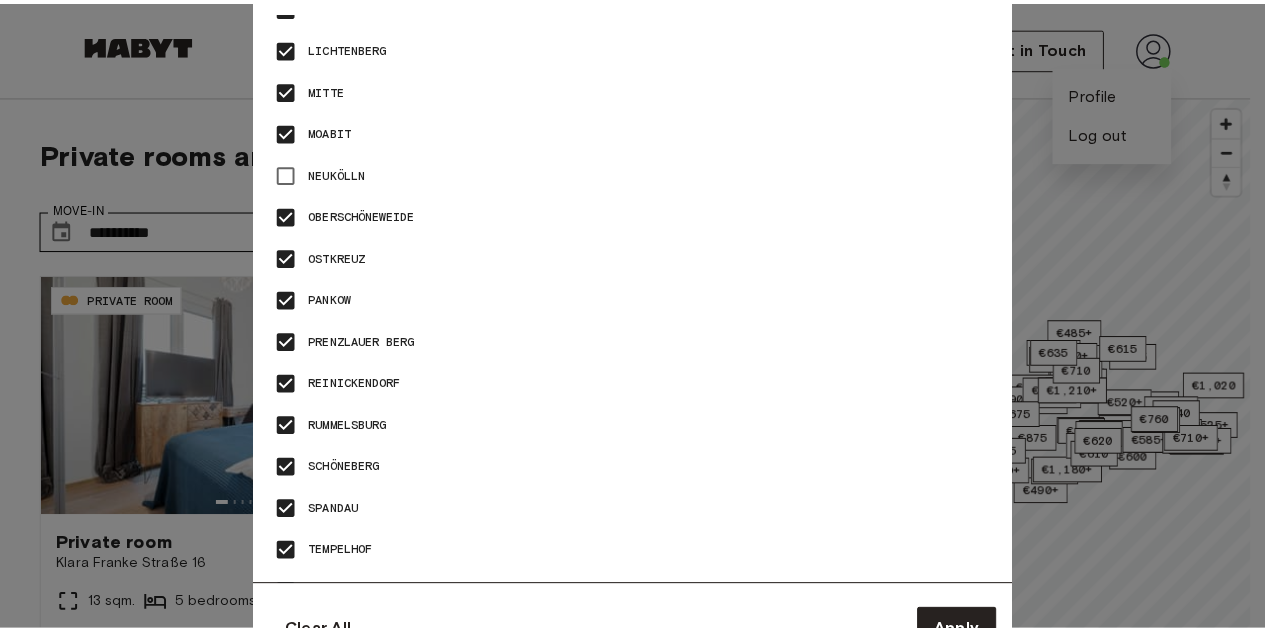 scroll, scrollTop: 1197, scrollLeft: 0, axis: vertical 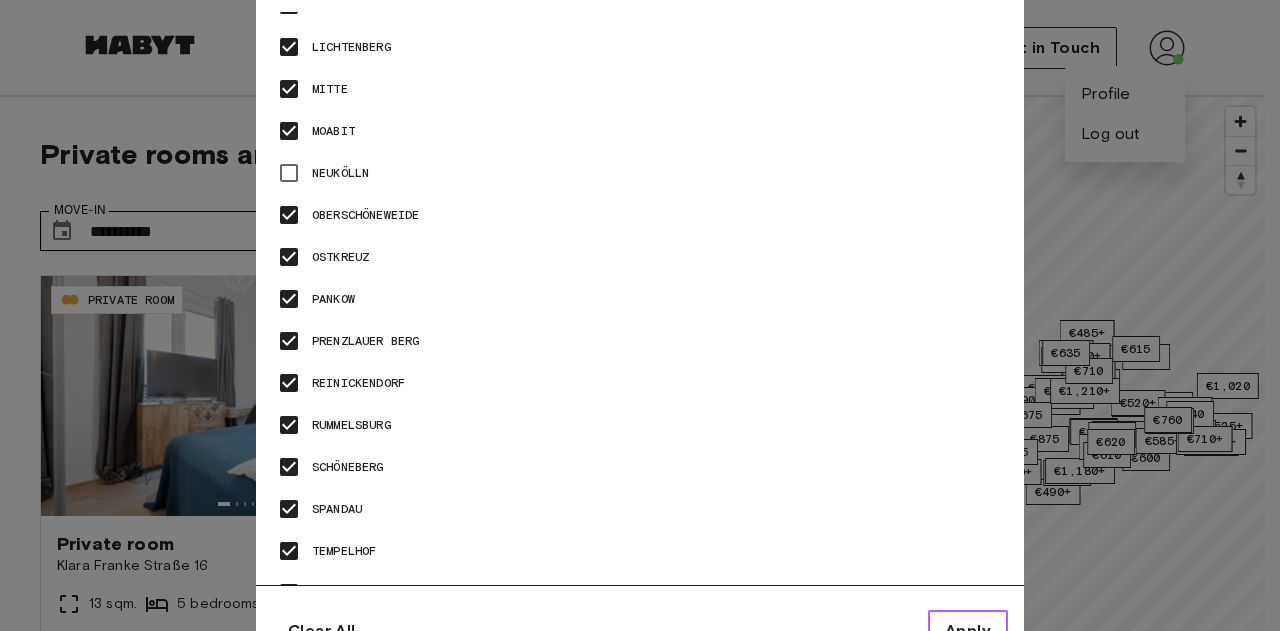 click on "Apply" at bounding box center [968, 631] 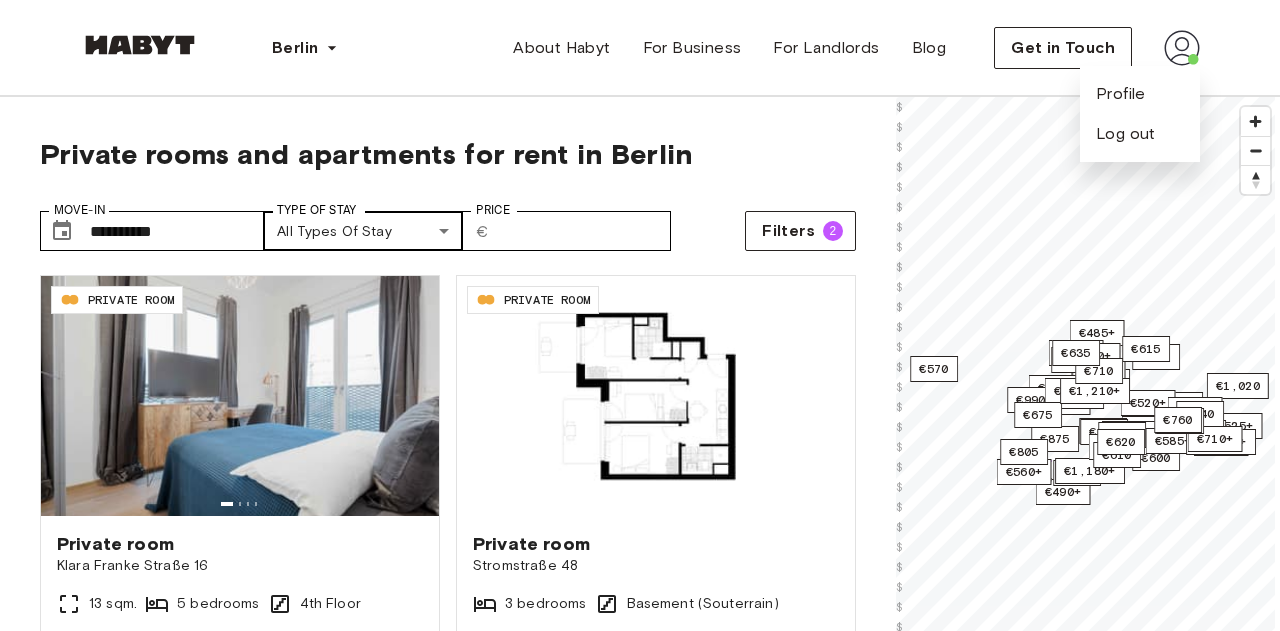 click on "**********" at bounding box center [640, 2431] 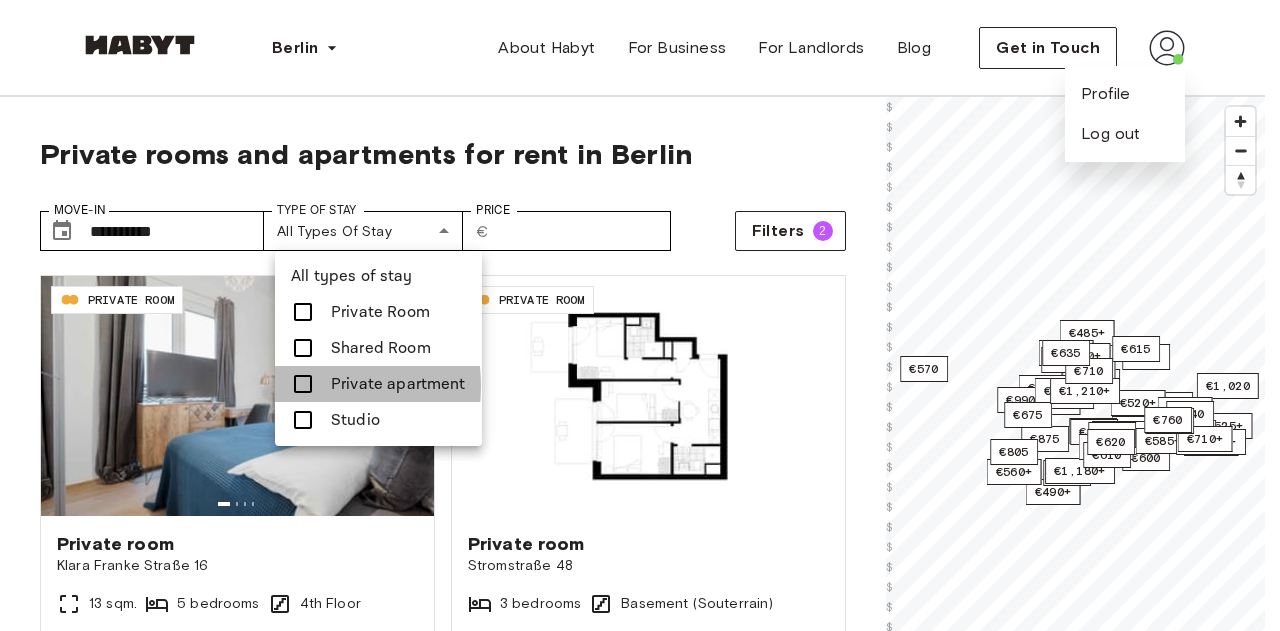click at bounding box center [303, 384] 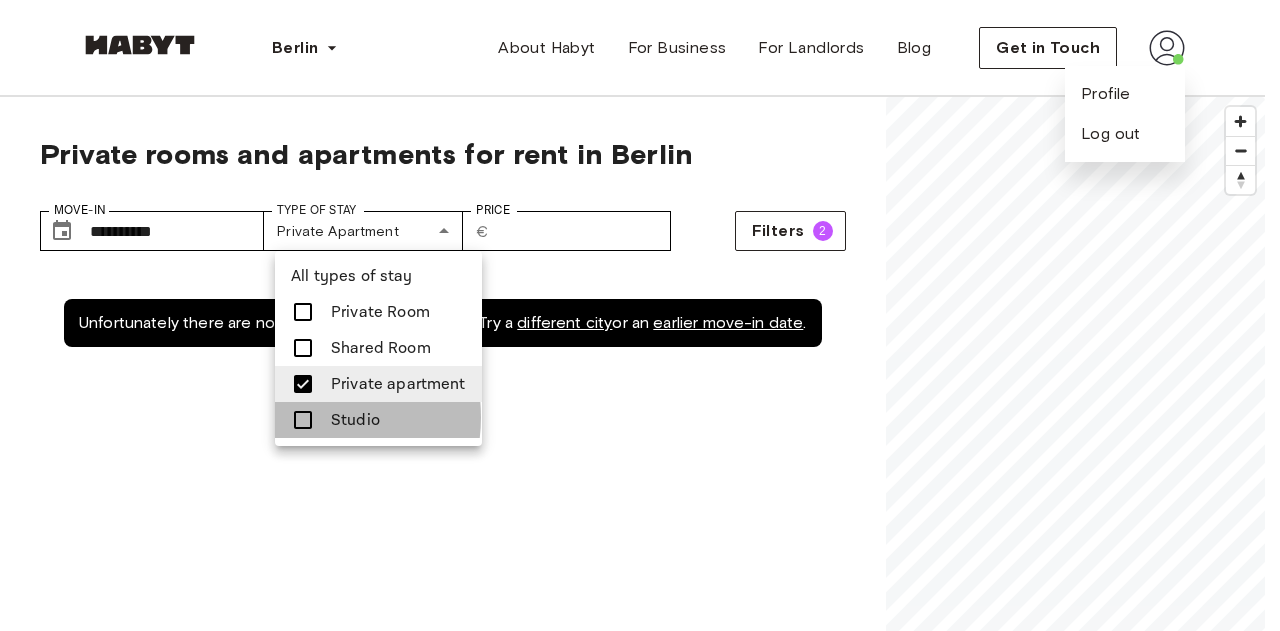 click at bounding box center [303, 420] 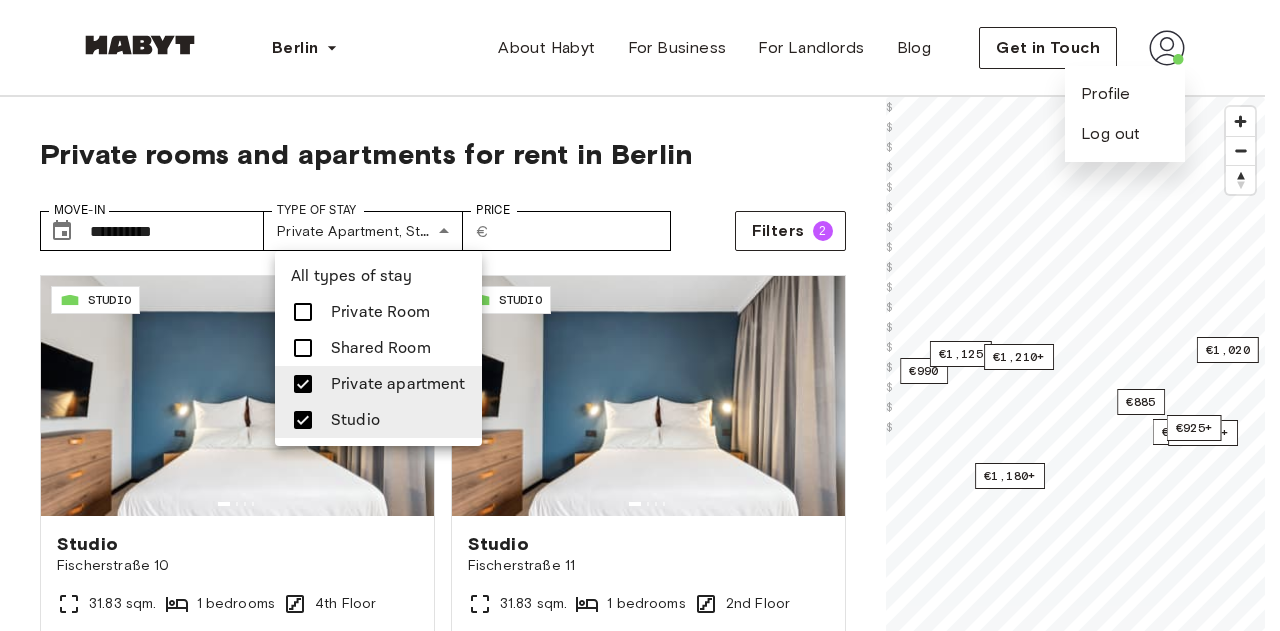 click at bounding box center [640, 315] 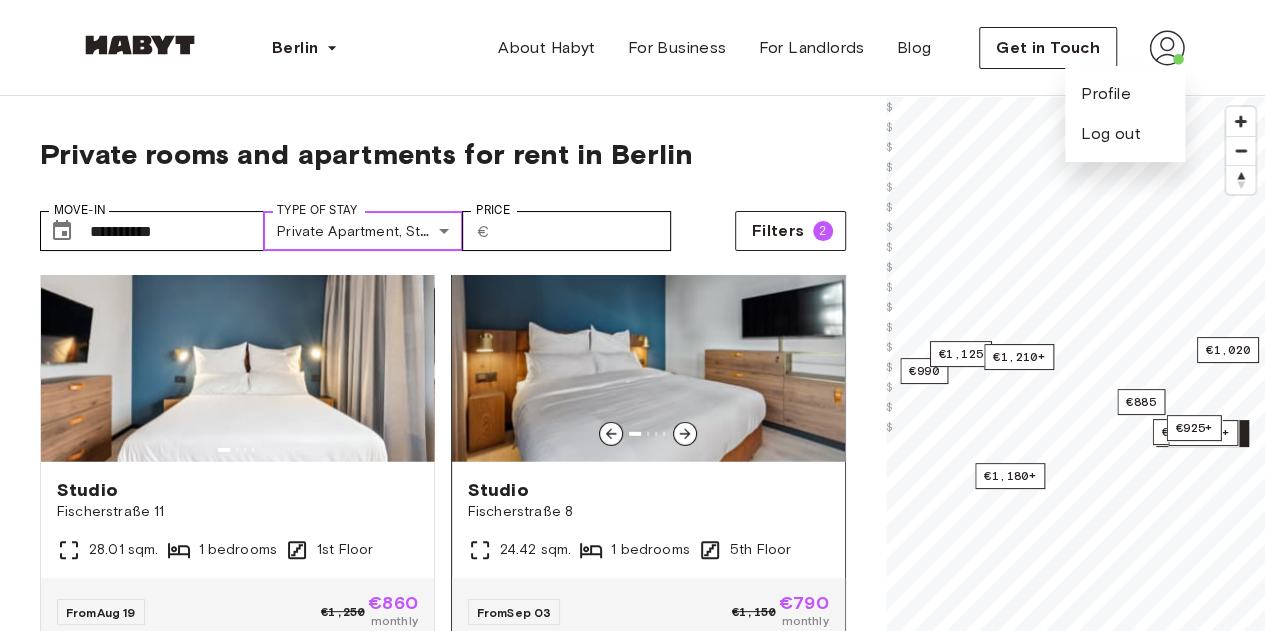 scroll, scrollTop: 2753, scrollLeft: 0, axis: vertical 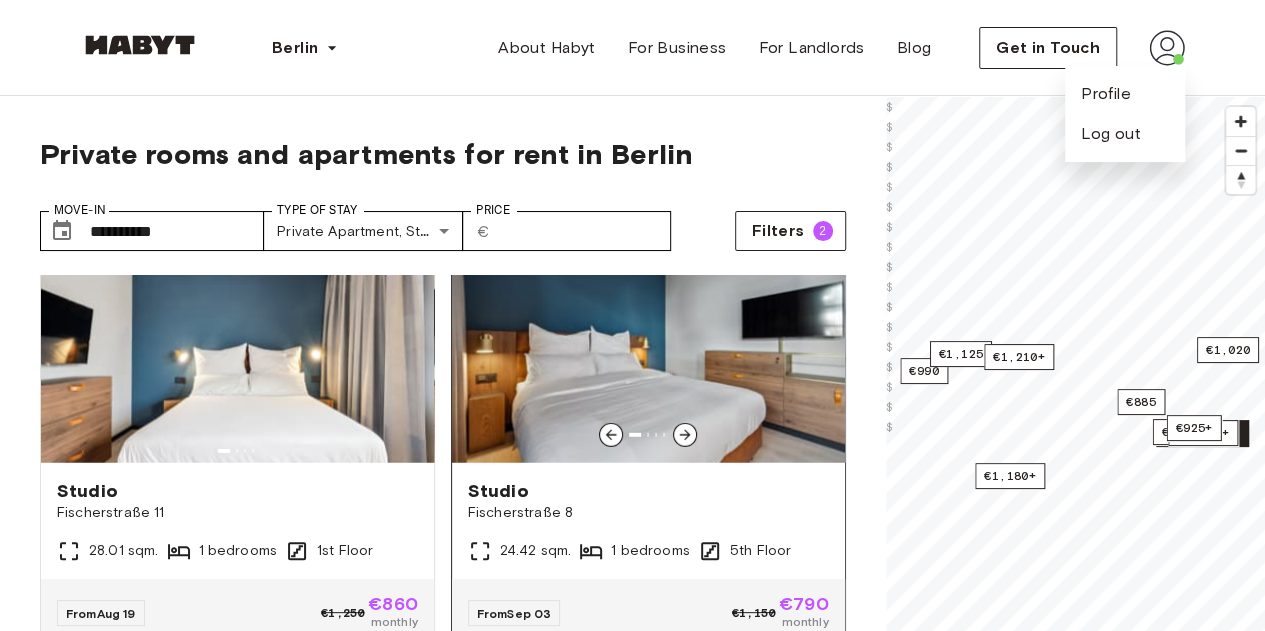 click 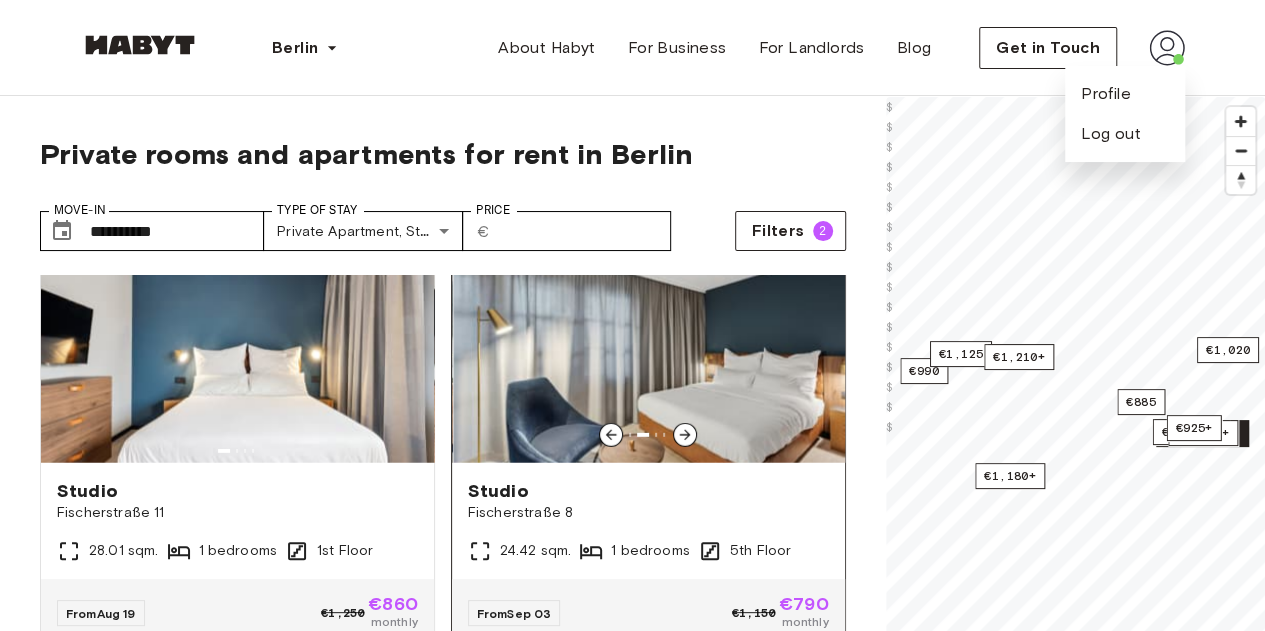 click 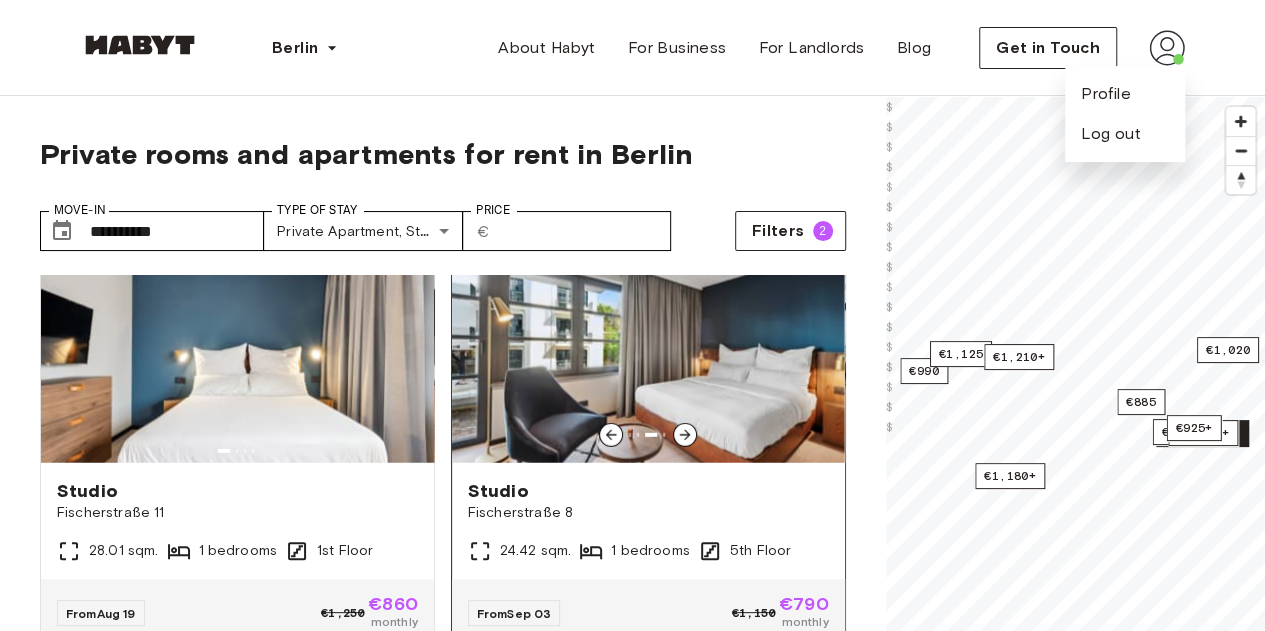 click 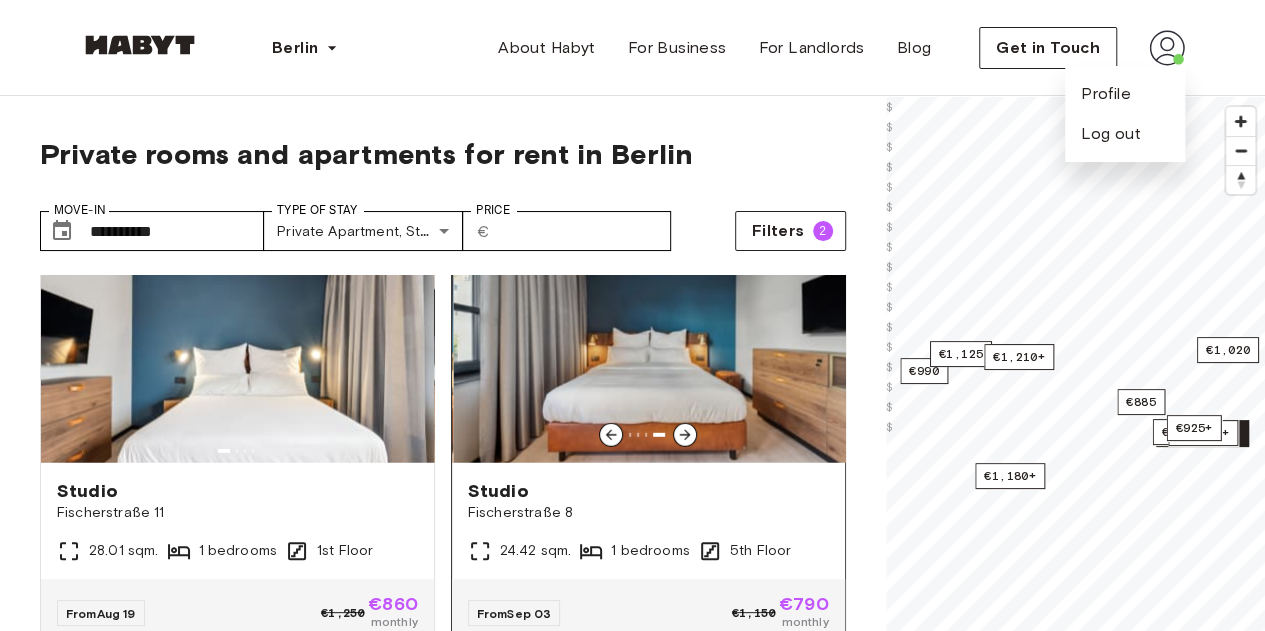 click 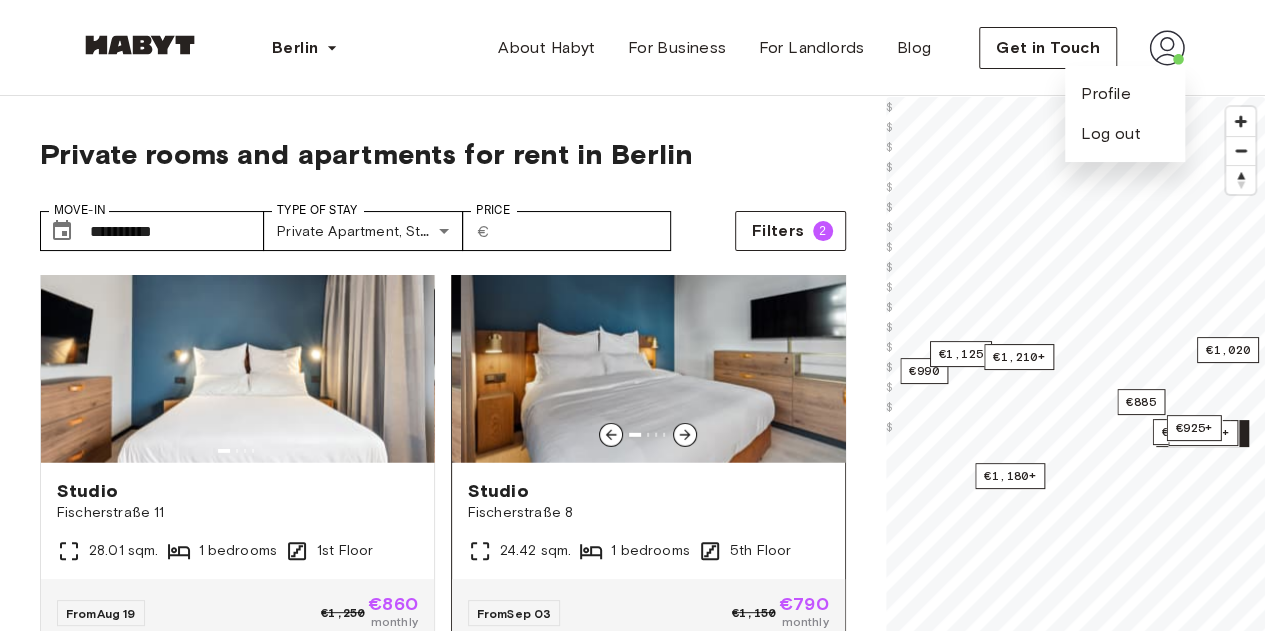click 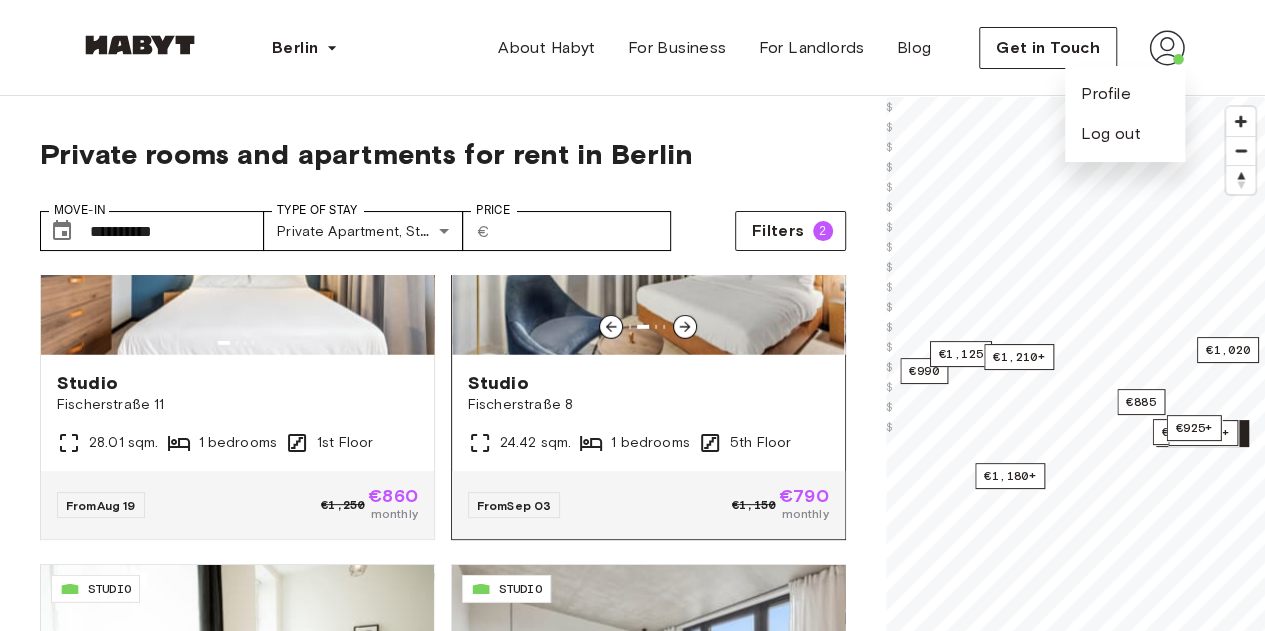 scroll, scrollTop: 2860, scrollLeft: 0, axis: vertical 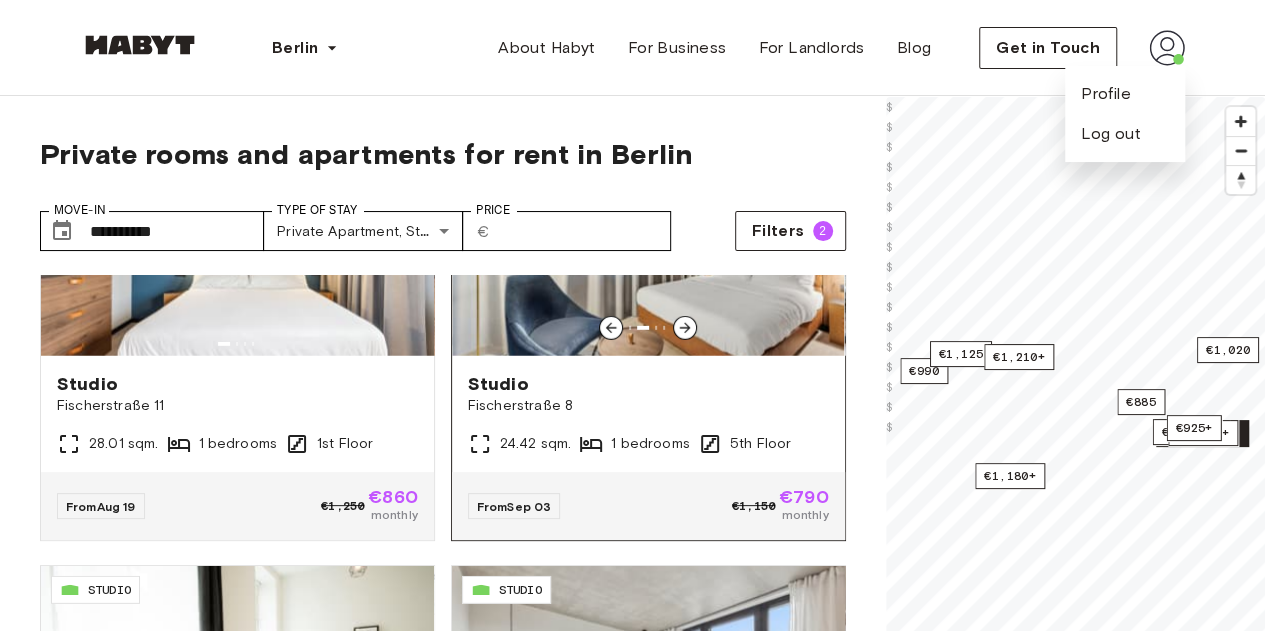 click at bounding box center [648, 236] 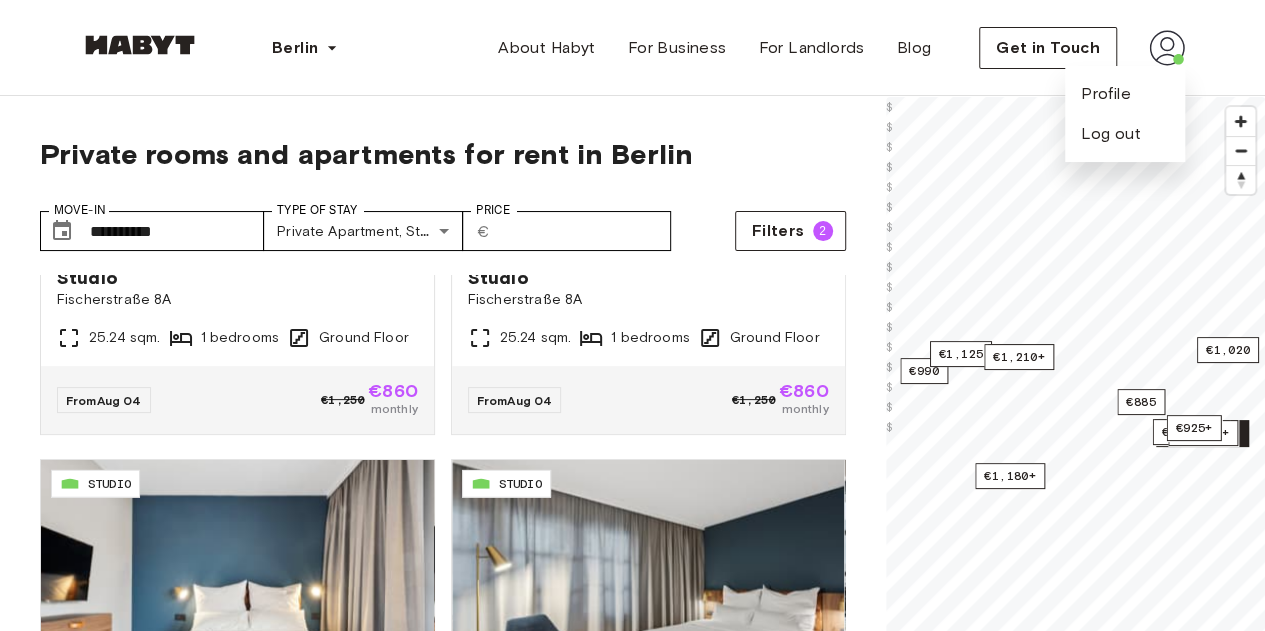 scroll, scrollTop: 2509, scrollLeft: 0, axis: vertical 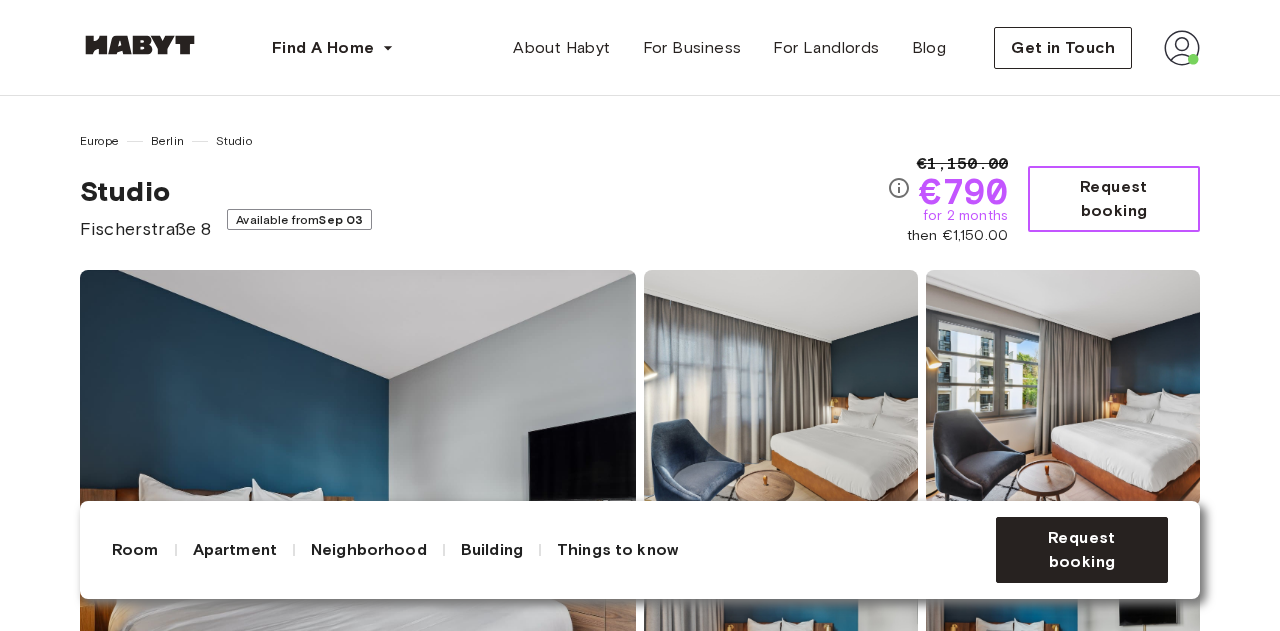 click on "Request booking" at bounding box center (1114, 199) 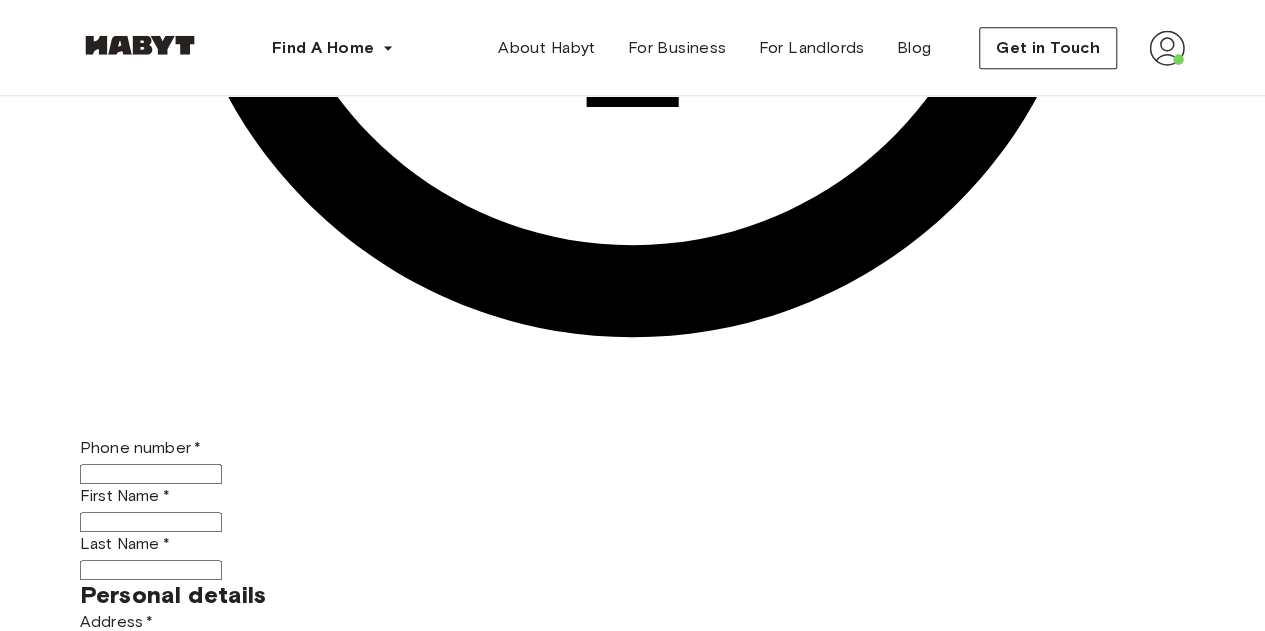 scroll, scrollTop: 940, scrollLeft: 0, axis: vertical 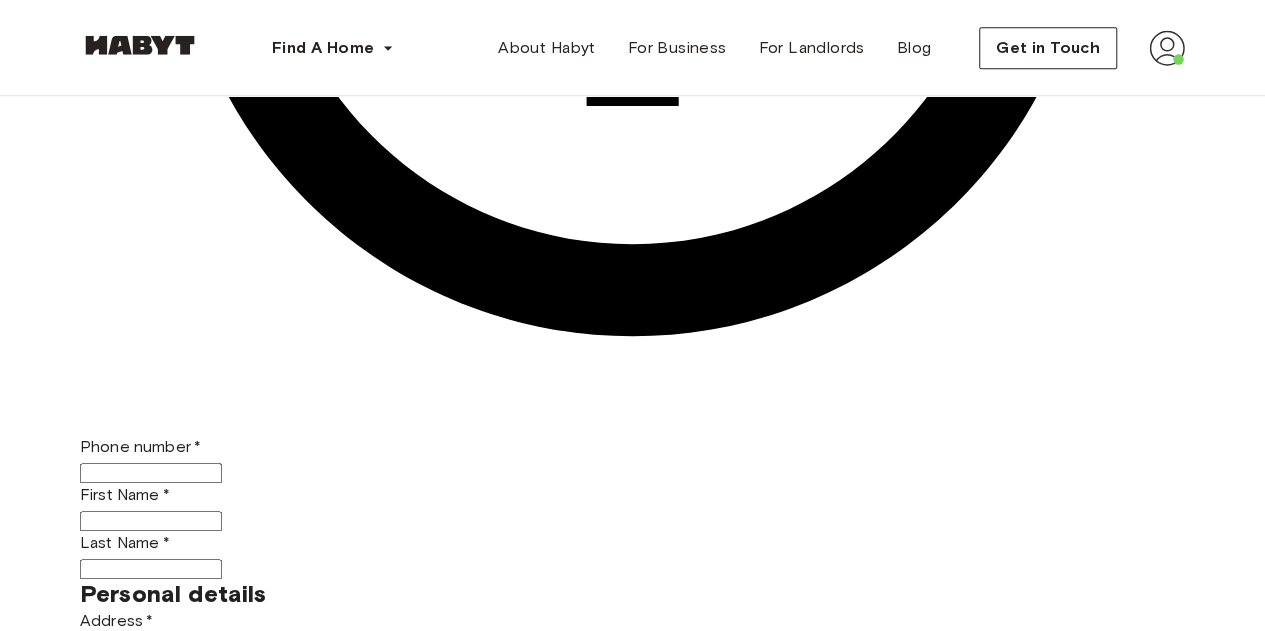 click on "Terms of Service" at bounding box center [339, 5336] 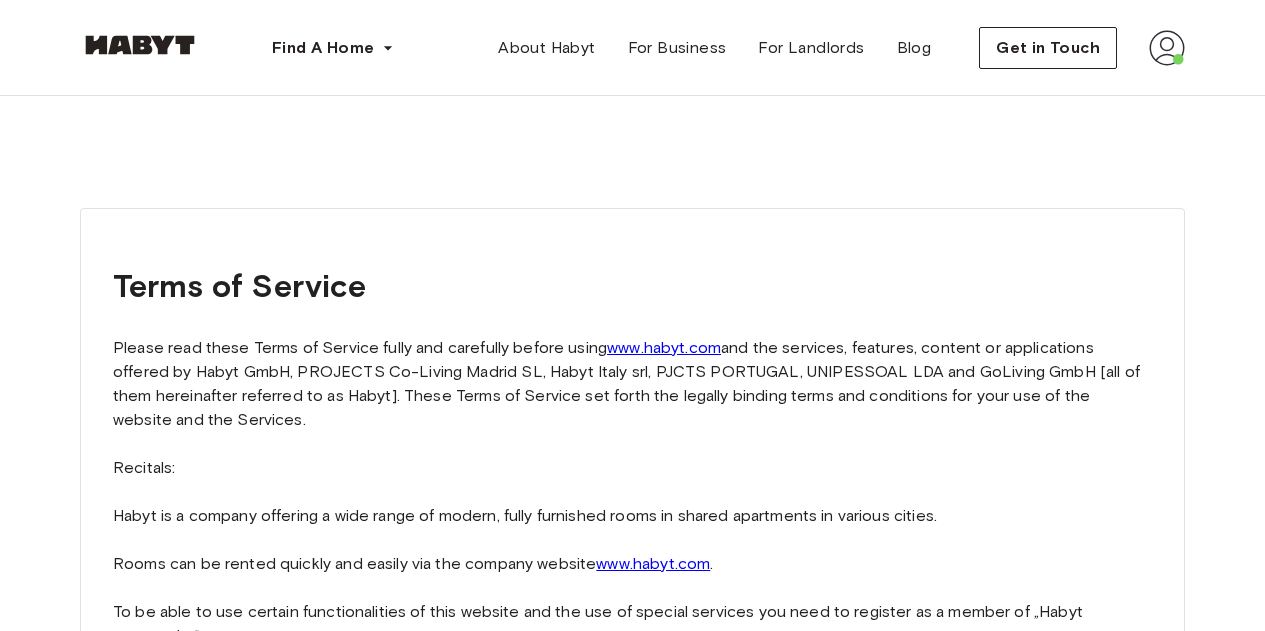 scroll, scrollTop: 0, scrollLeft: 0, axis: both 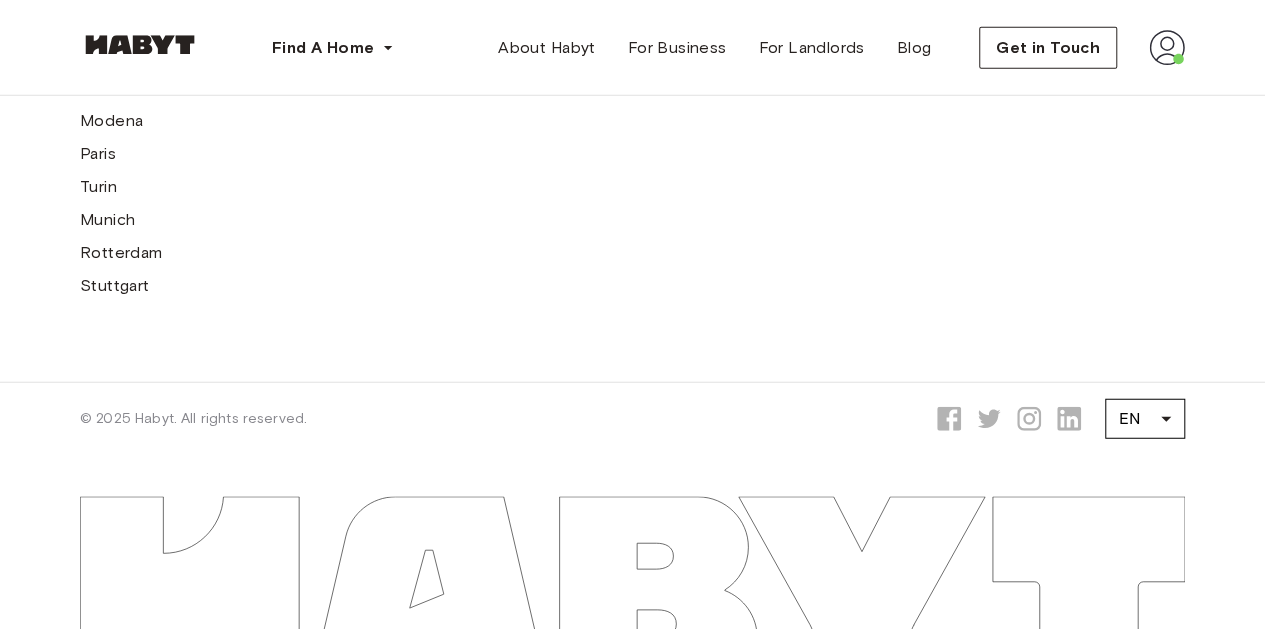 click on "Find A Home Europe Amsterdam Berlin Frankfurt Hamburg Lisbon Madrid Milan Modena Paris Turin Munich Rotterdam Stuttgart Dusseldorf Cologne Zurich The Hague Graz Brussels Leipzig Asia Hong Kong Singapore Seoul Phuket Tokyo About Habyt For Business For Landlords Blog Get in Touch" at bounding box center (632, 48) 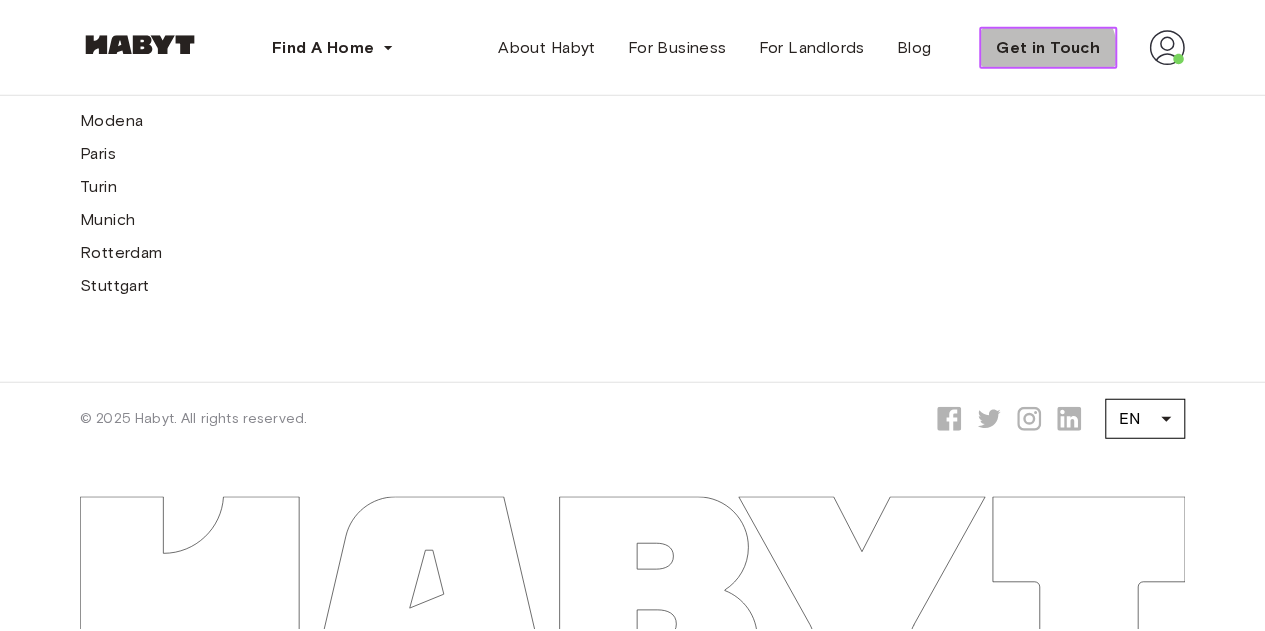 click on "Get in Touch" at bounding box center [1048, 48] 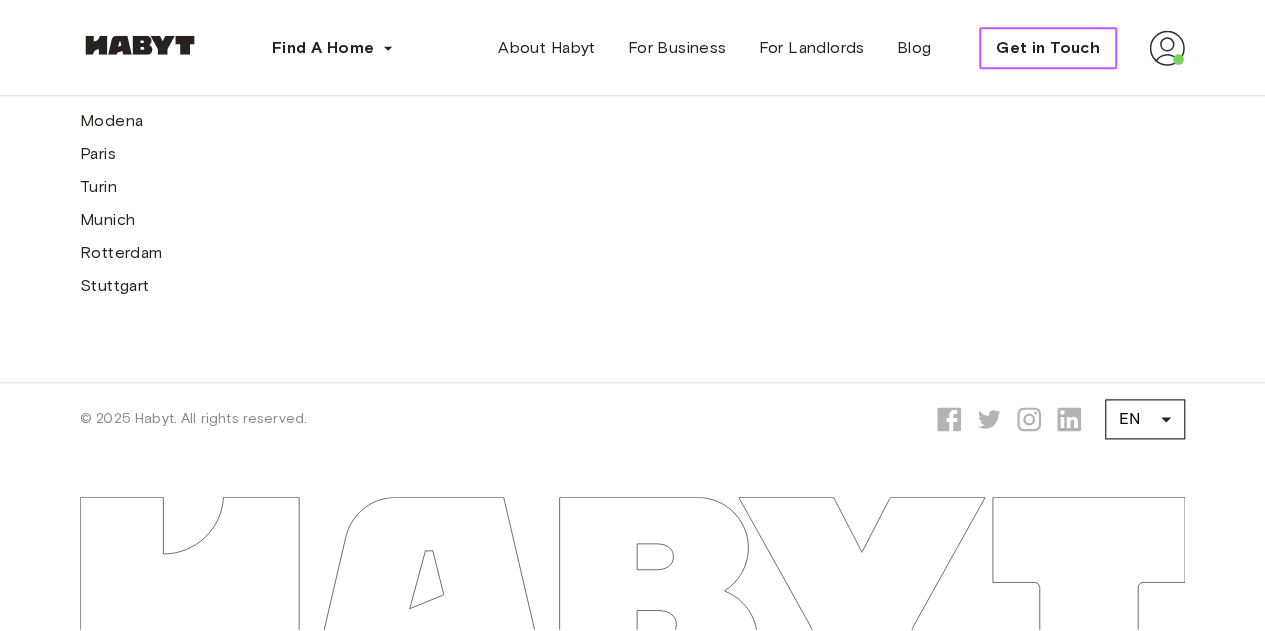 scroll, scrollTop: 0, scrollLeft: 0, axis: both 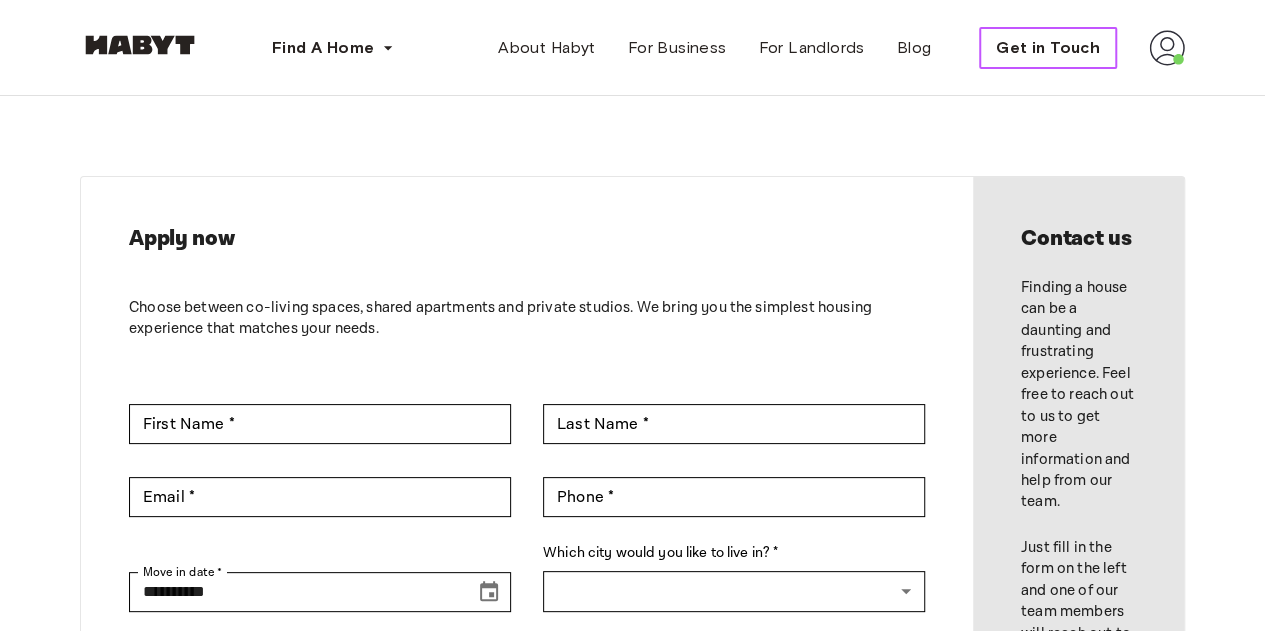type on "******" 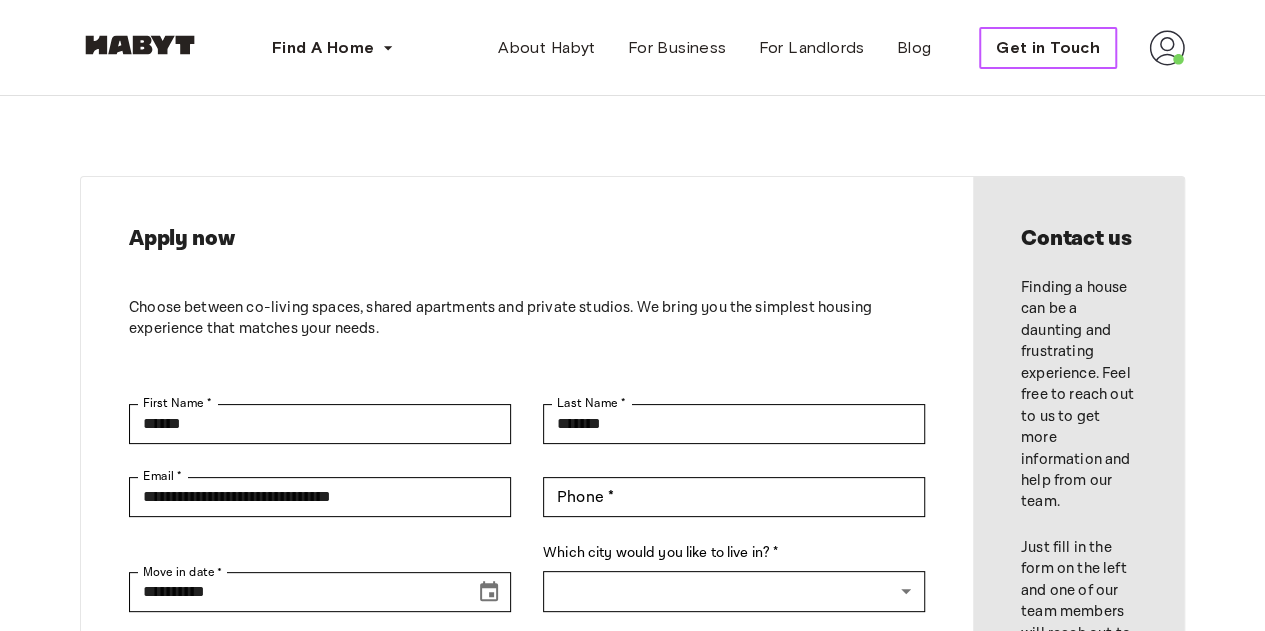 scroll, scrollTop: 214, scrollLeft: 0, axis: vertical 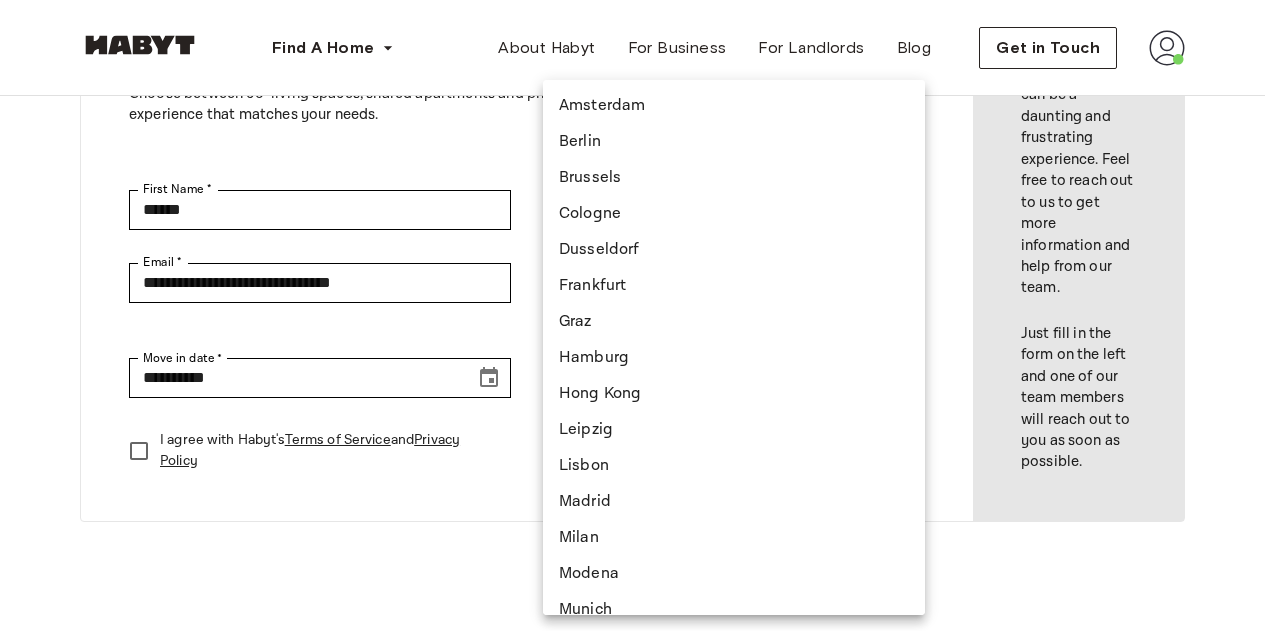 click on "**********" at bounding box center [640, 652] 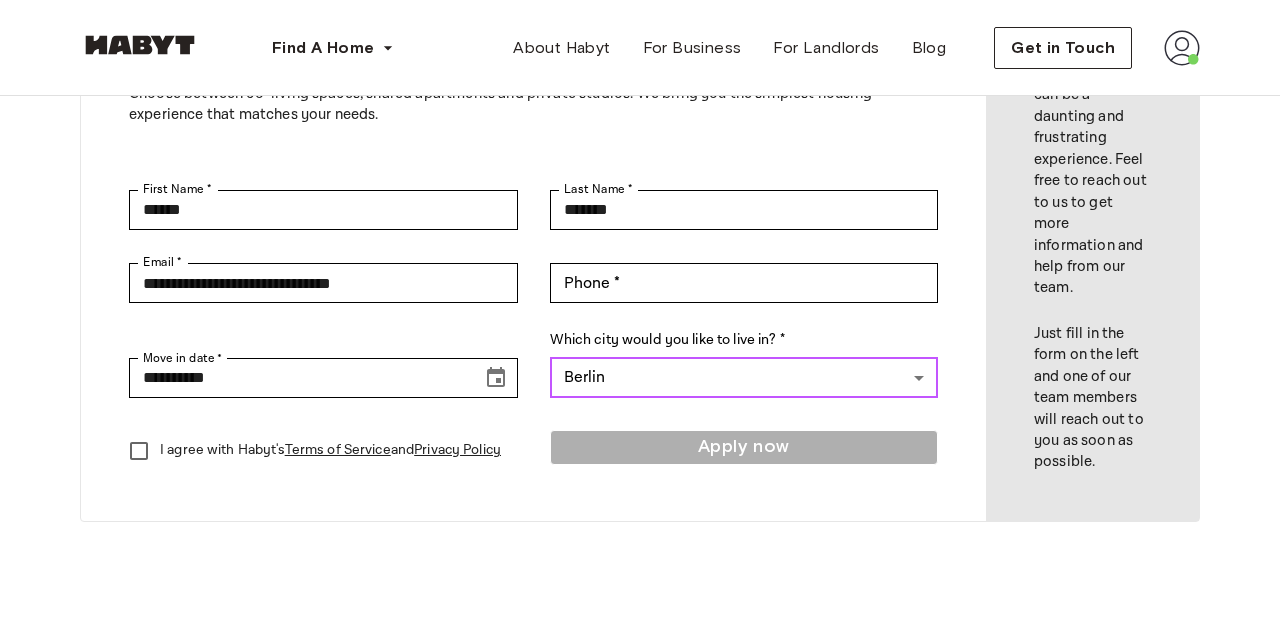 type on "******" 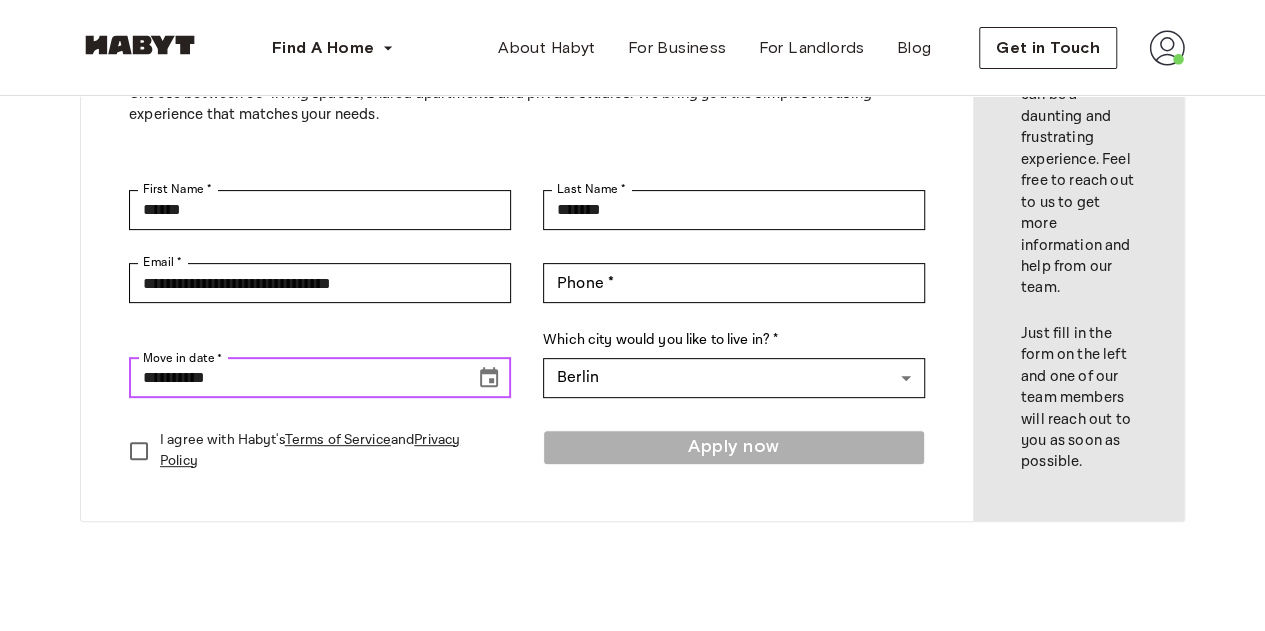 click 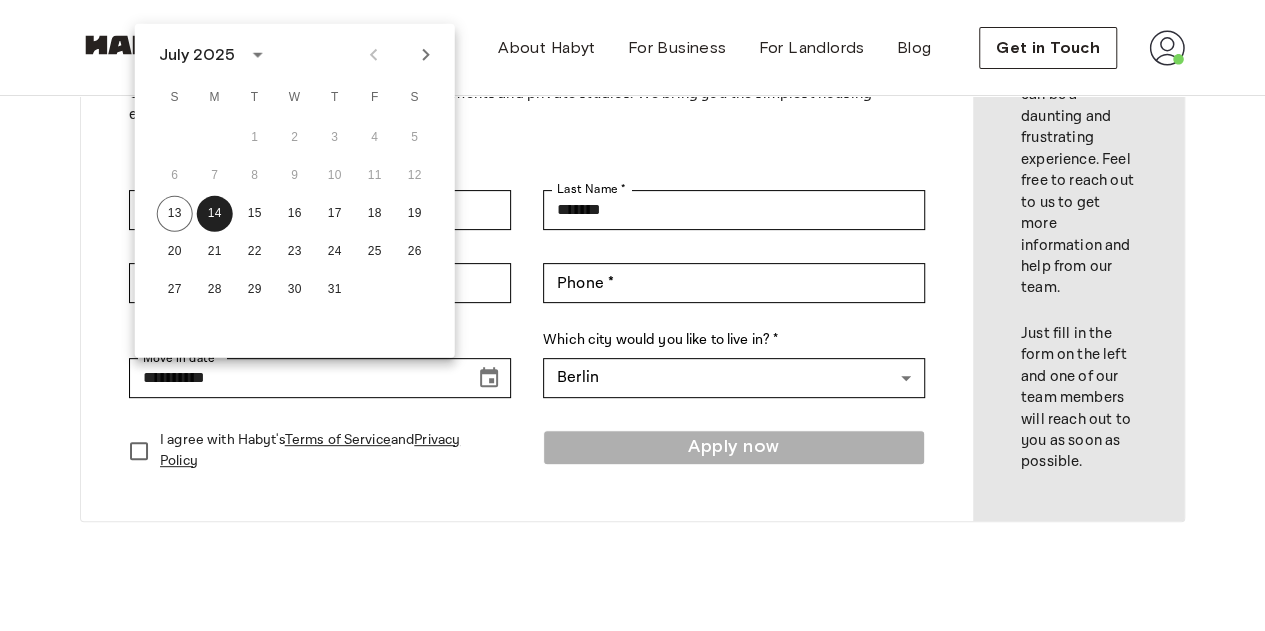 click on "July 2025 S M T W T F S 1 2 3 4 5 6 7 8 9 10 11 12 13 14 15 16 17 18 19 20 21 22 23 24 25 26 27 28 29 30 31" at bounding box center [295, 191] 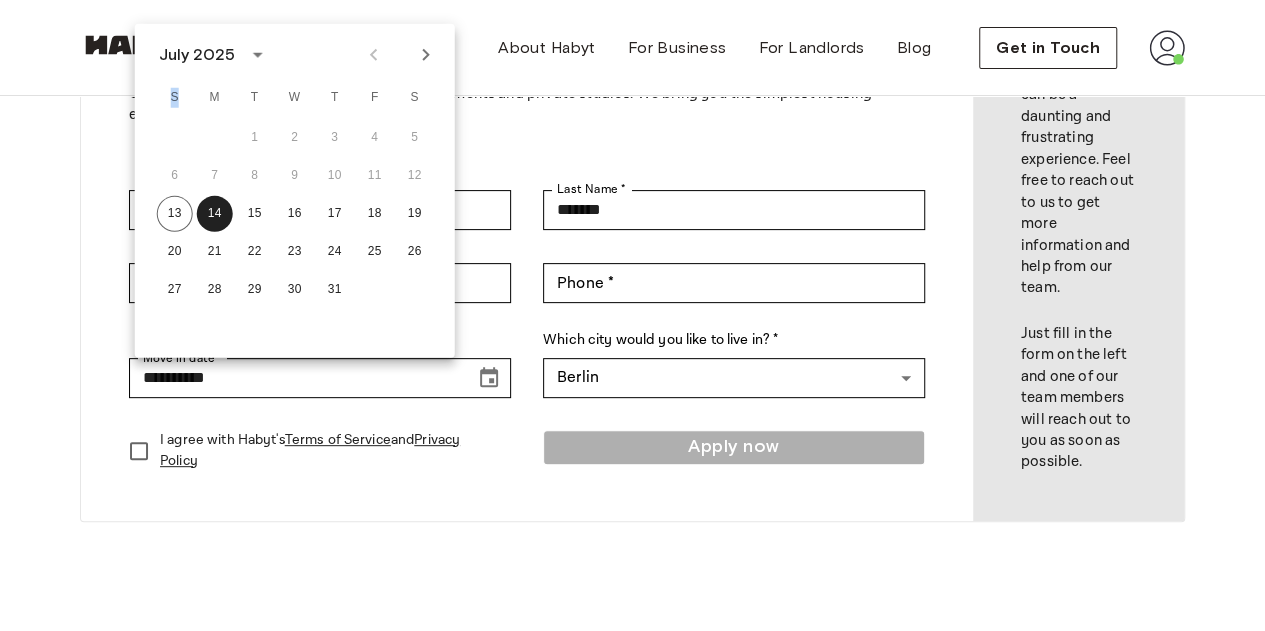 click on "July 2025 S M T W T F S 1 2 3 4 5 6 7 8 9 10 11 12 13 14 15 16 17 18 19 20 21 22 23 24 25 26 27 28 29 30 31" at bounding box center [295, 191] 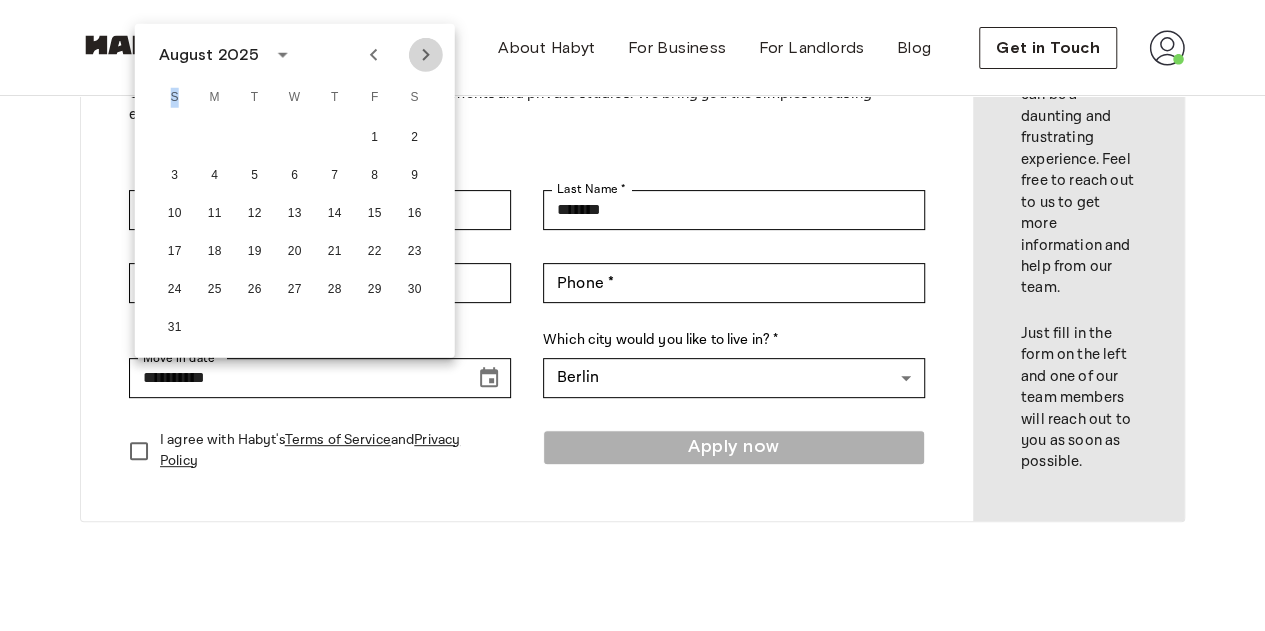 click at bounding box center (426, 55) 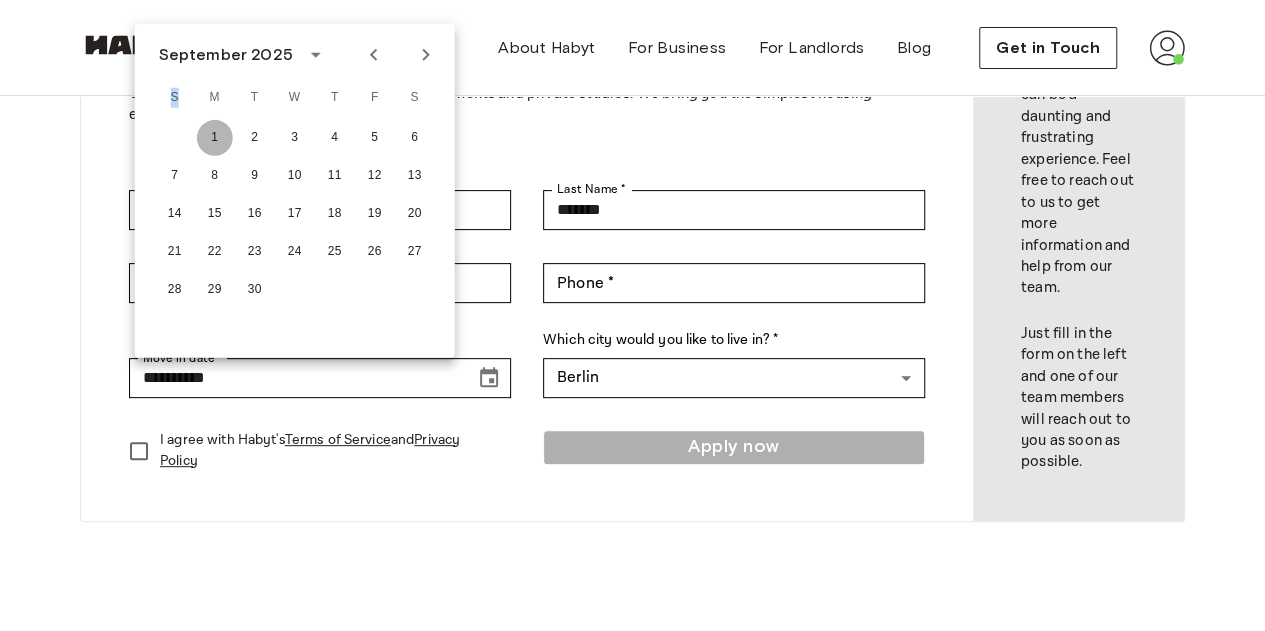 click on "1" at bounding box center (215, 138) 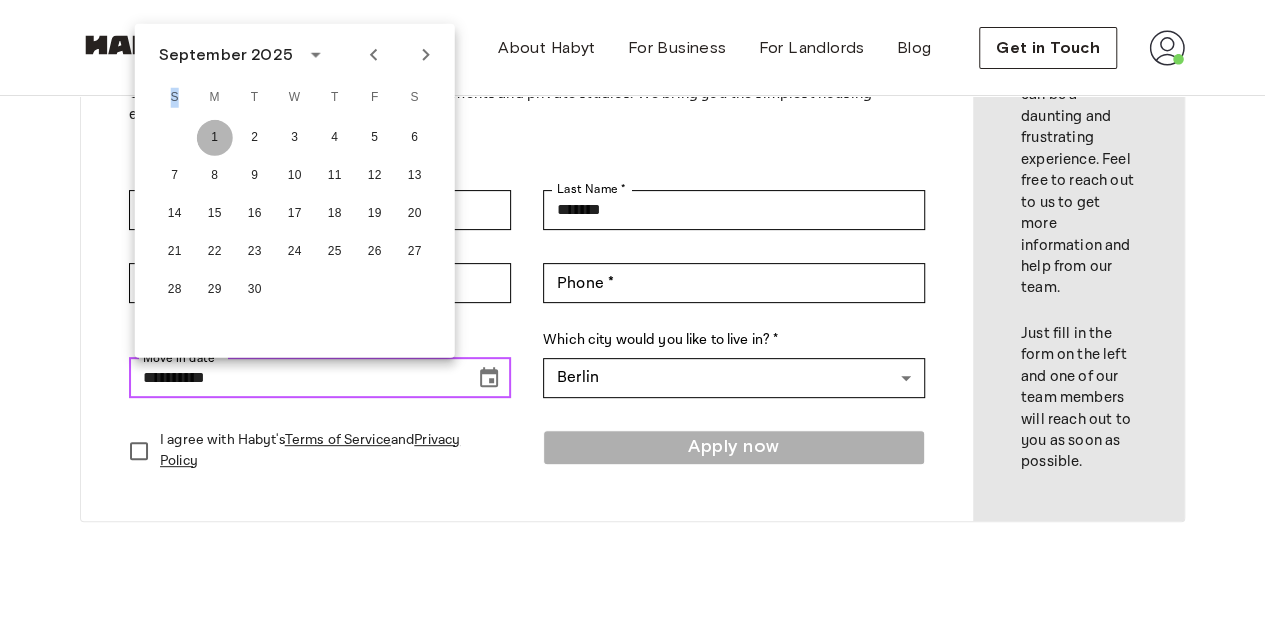 type on "**********" 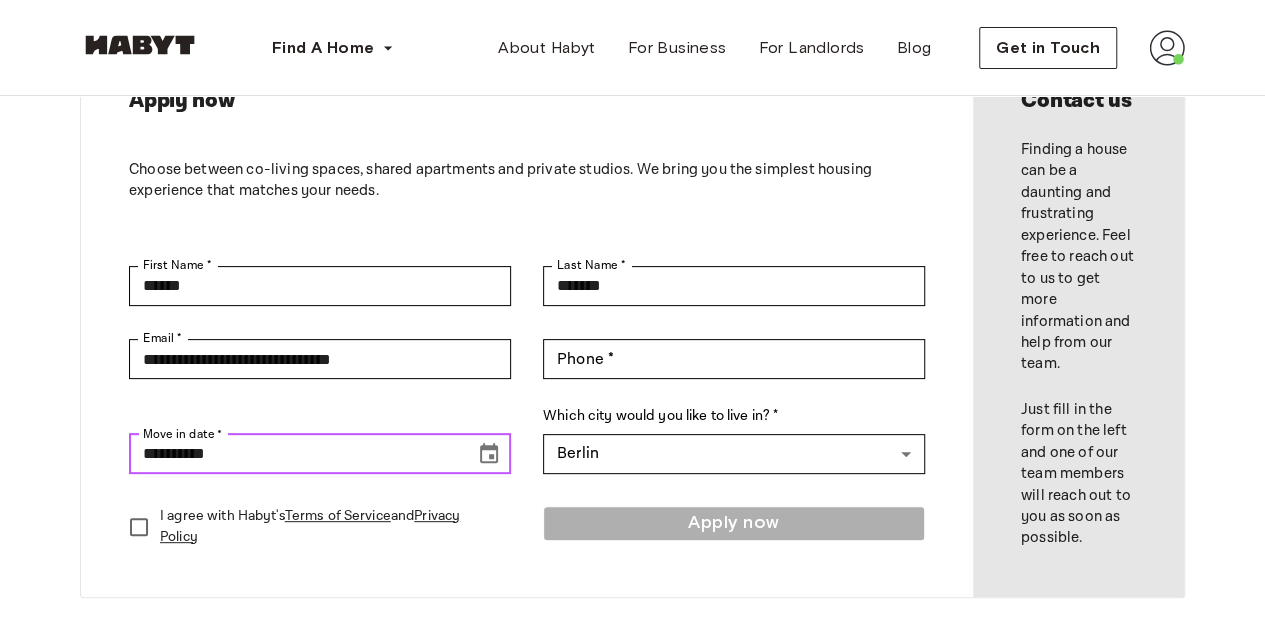 scroll, scrollTop: 137, scrollLeft: 0, axis: vertical 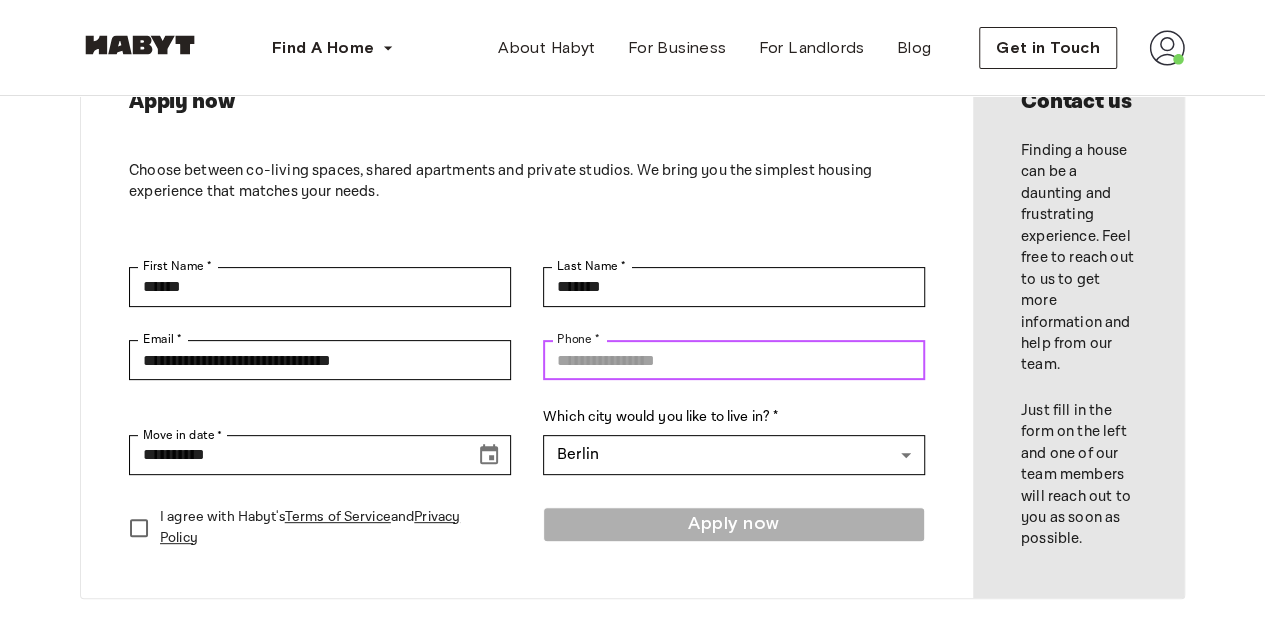 click on "Phone *" at bounding box center (734, 360) 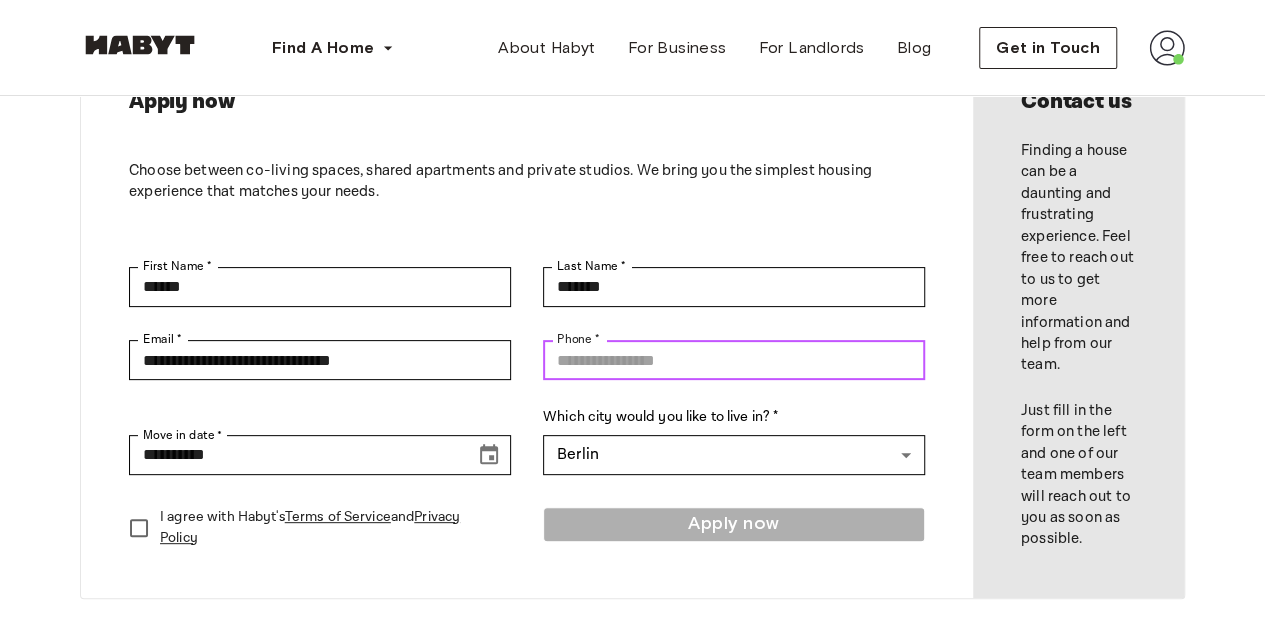 type on "**********" 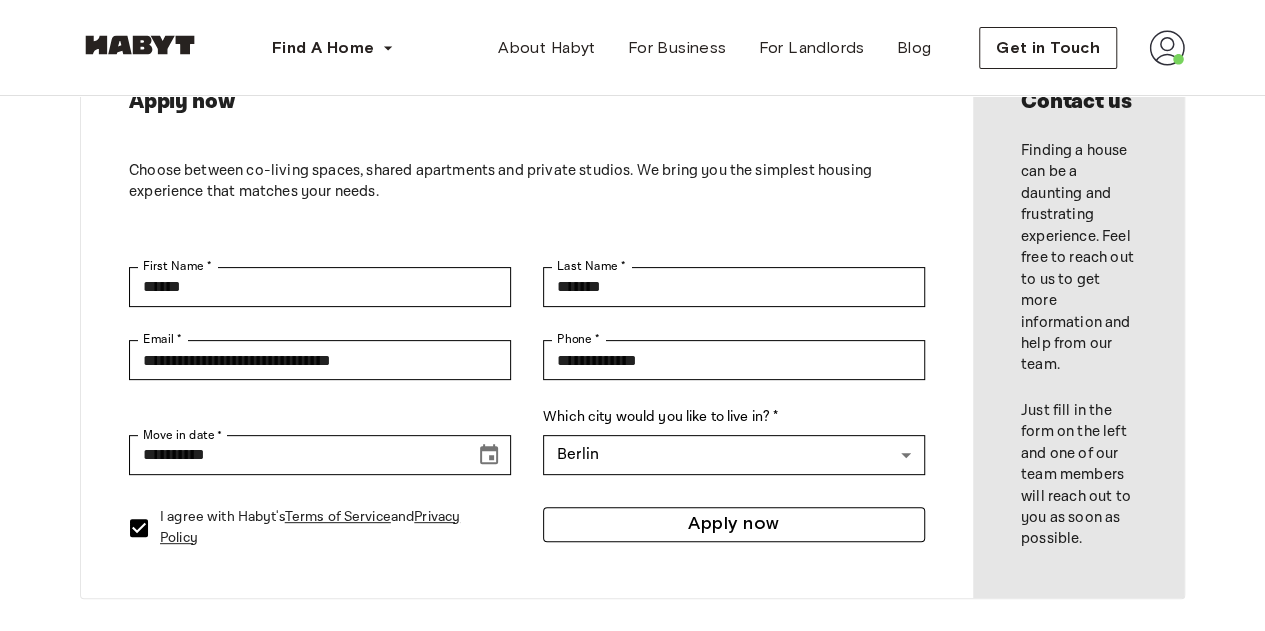 click on "Apply now" at bounding box center (734, 524) 